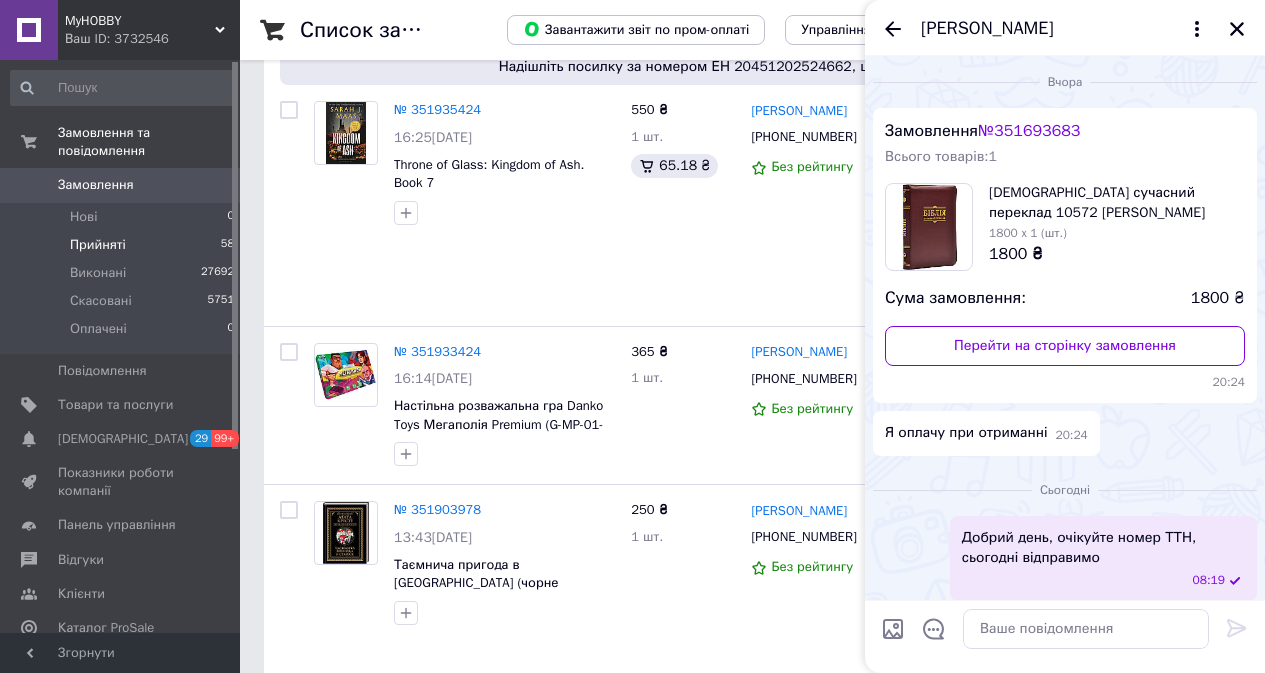 scroll, scrollTop: 1500, scrollLeft: 0, axis: vertical 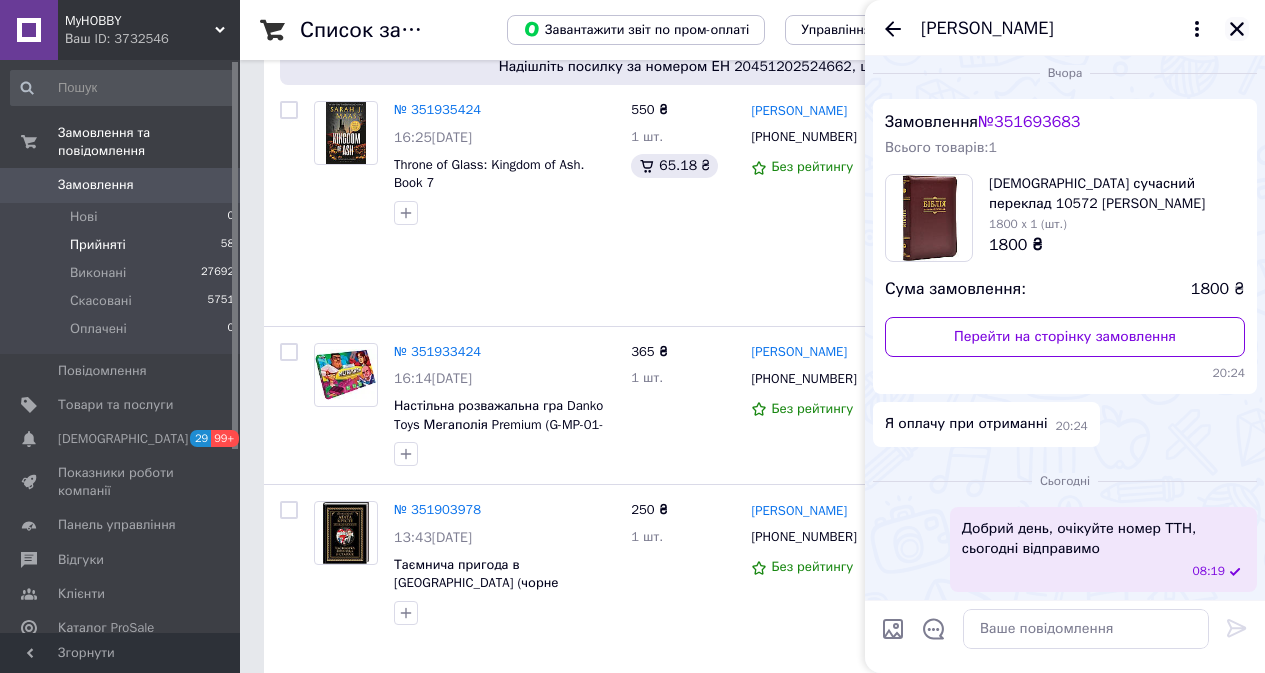 click 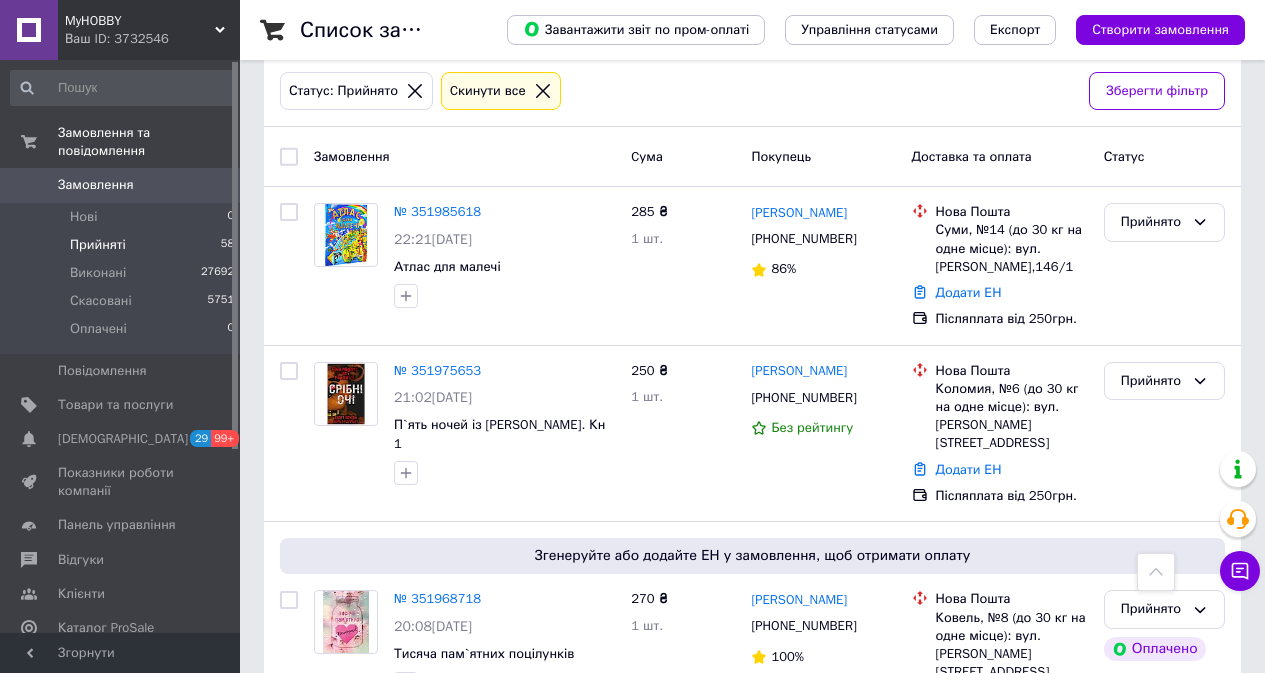 scroll, scrollTop: 0, scrollLeft: 0, axis: both 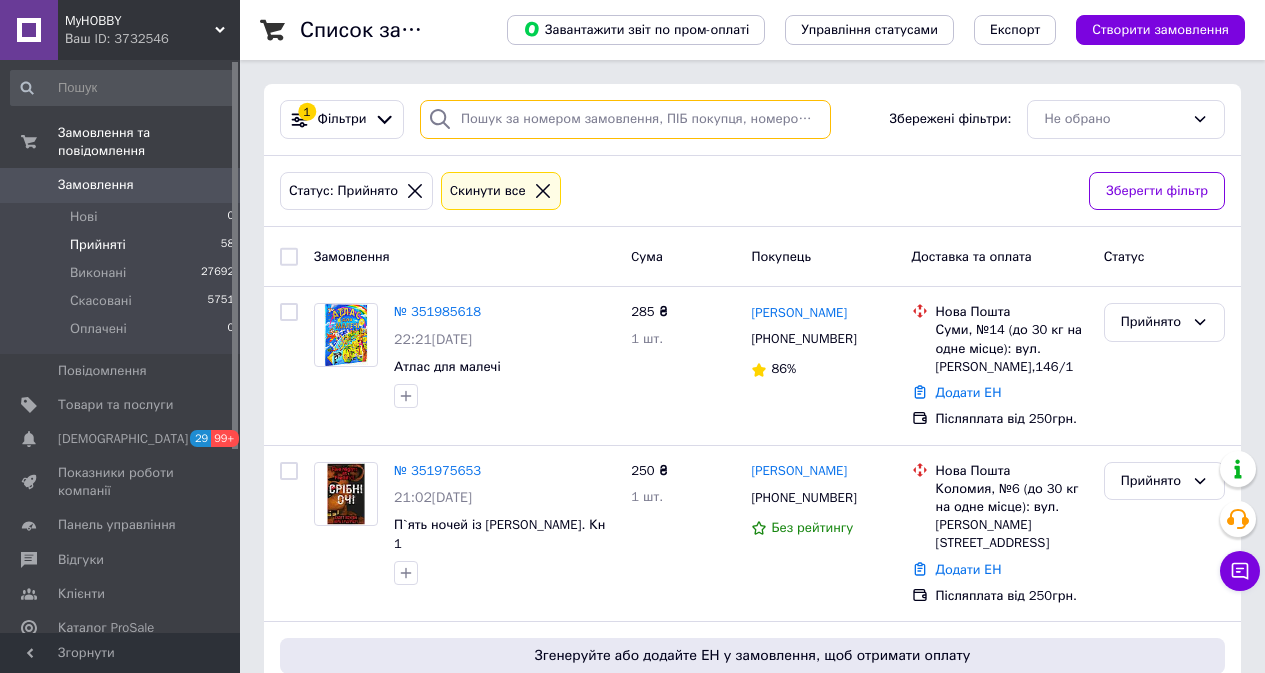 click at bounding box center (625, 119) 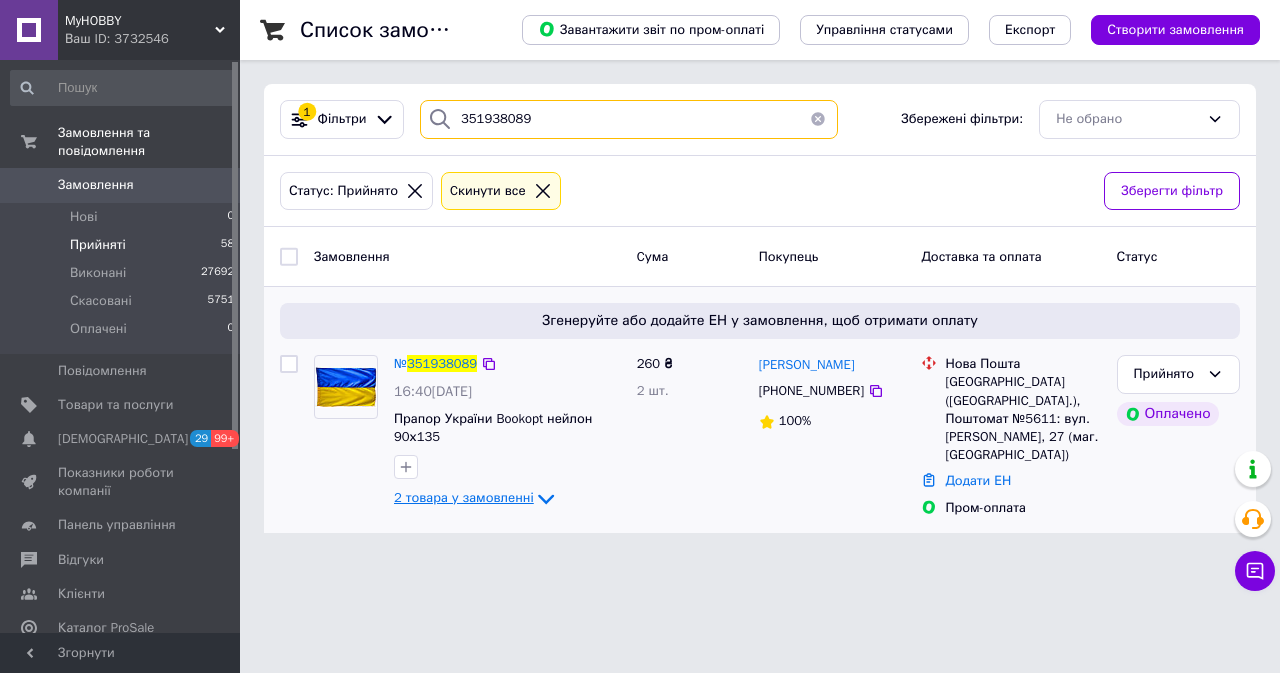 type on "351938089" 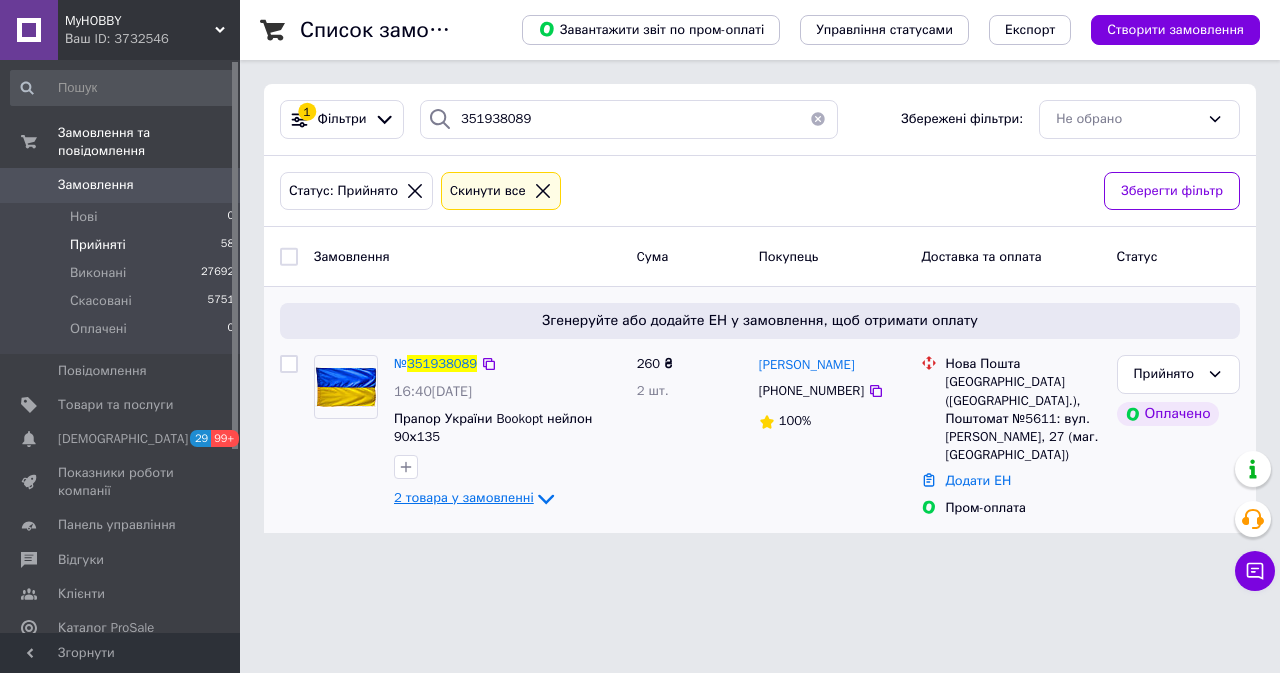 click 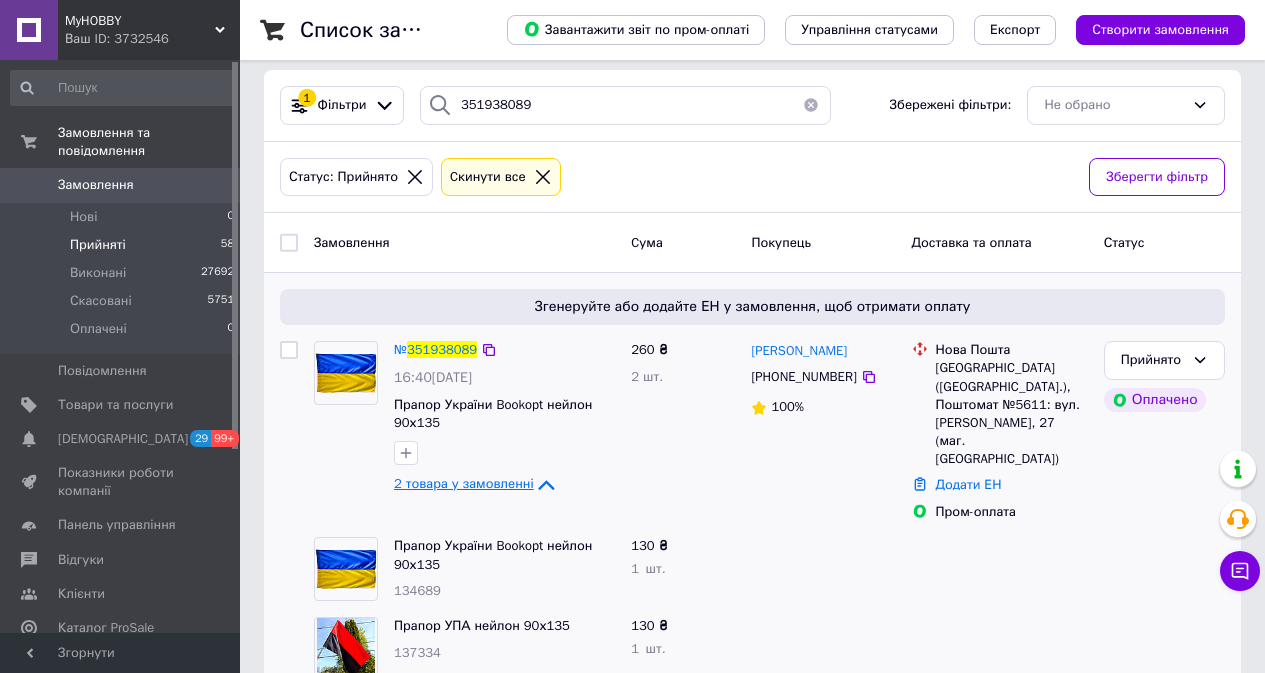 scroll, scrollTop: 0, scrollLeft: 0, axis: both 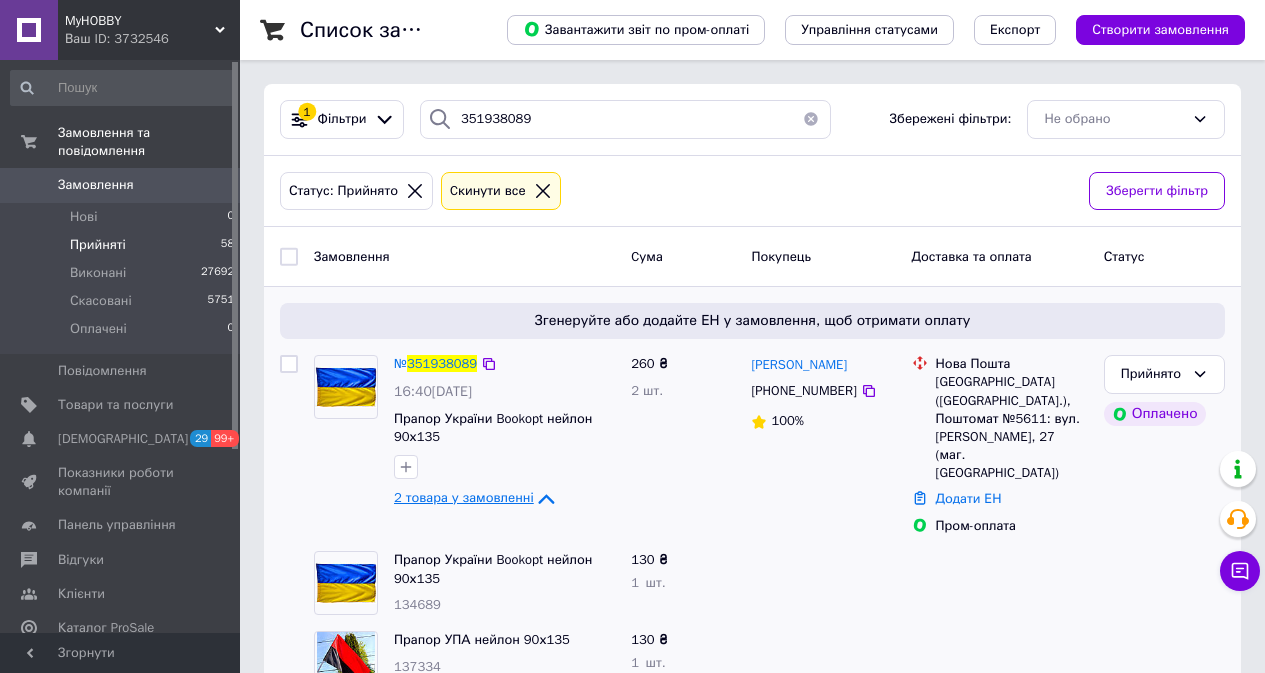 click 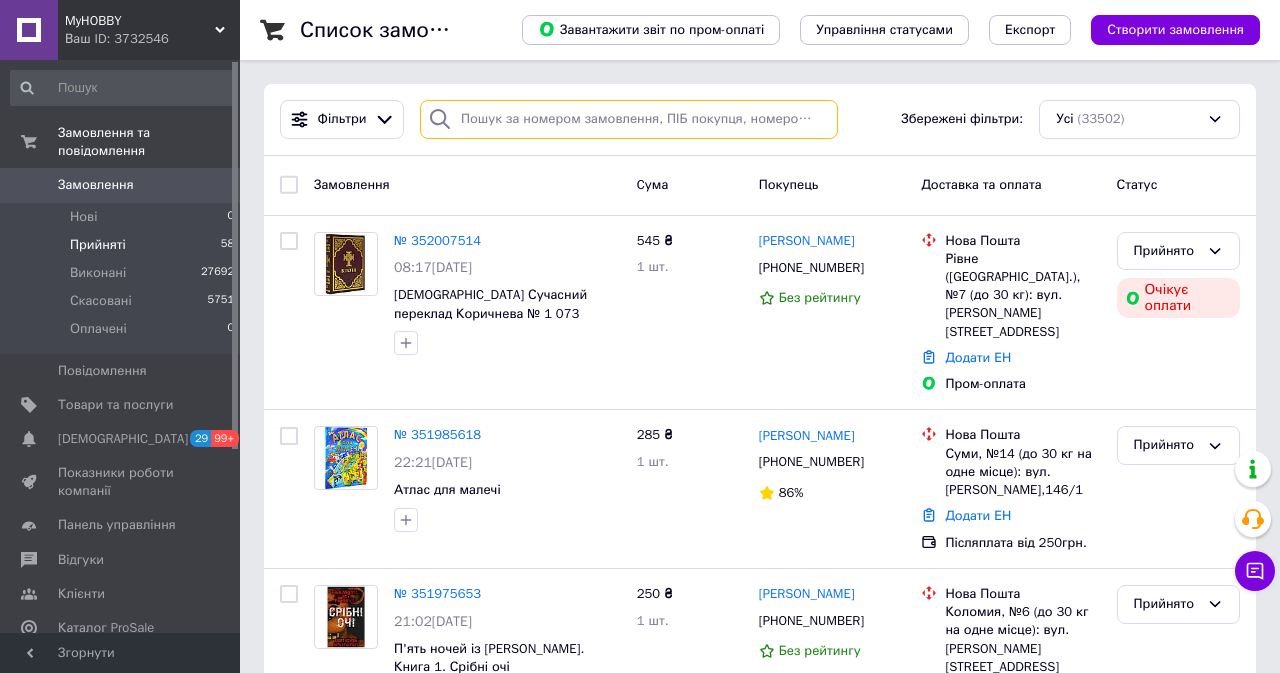 click at bounding box center [629, 119] 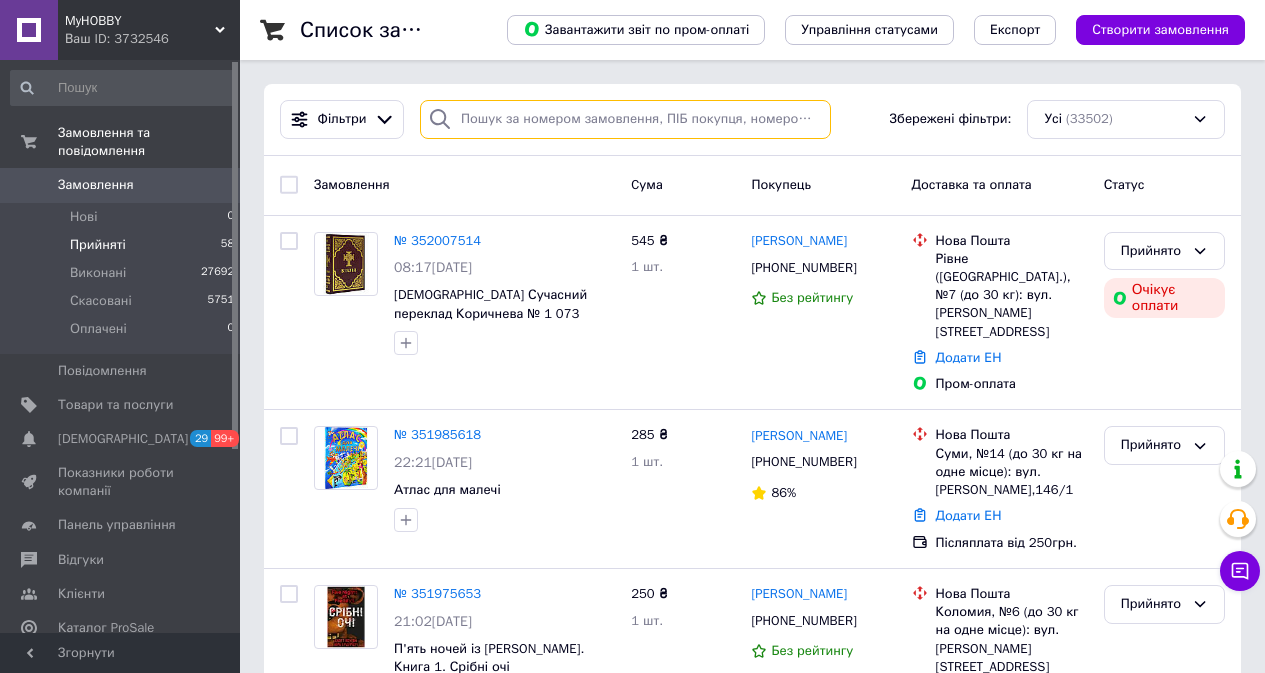 paste on "351951524" 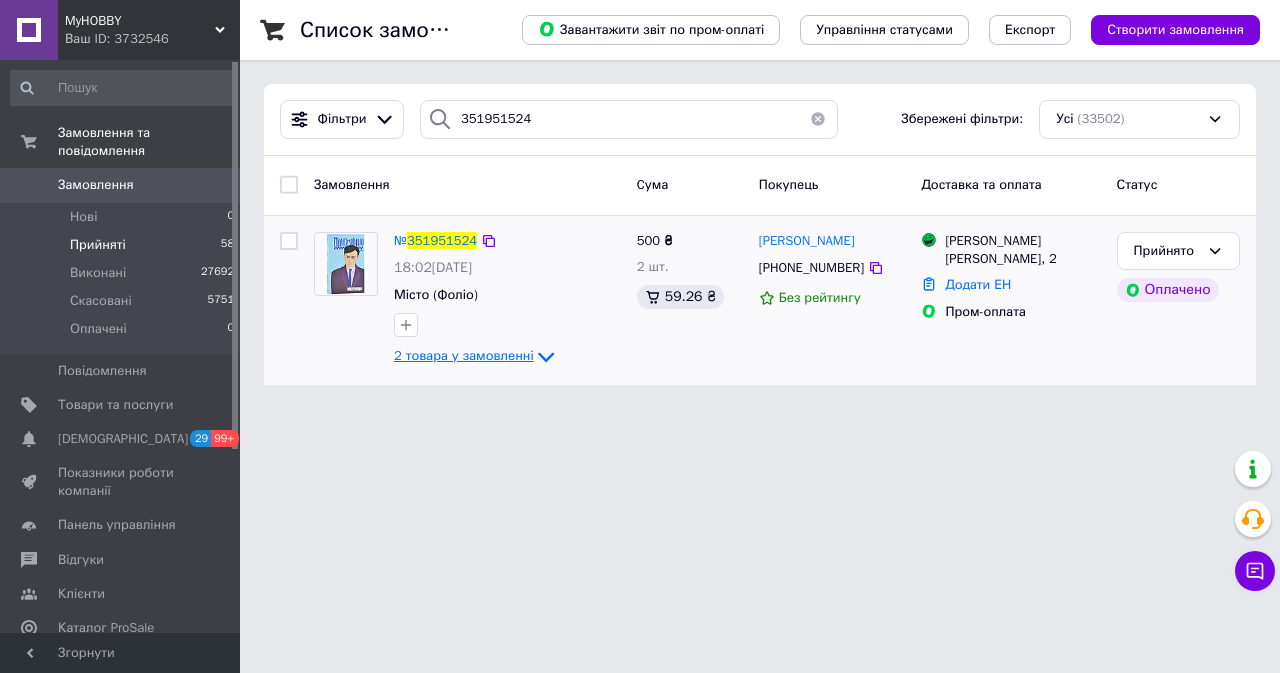 click 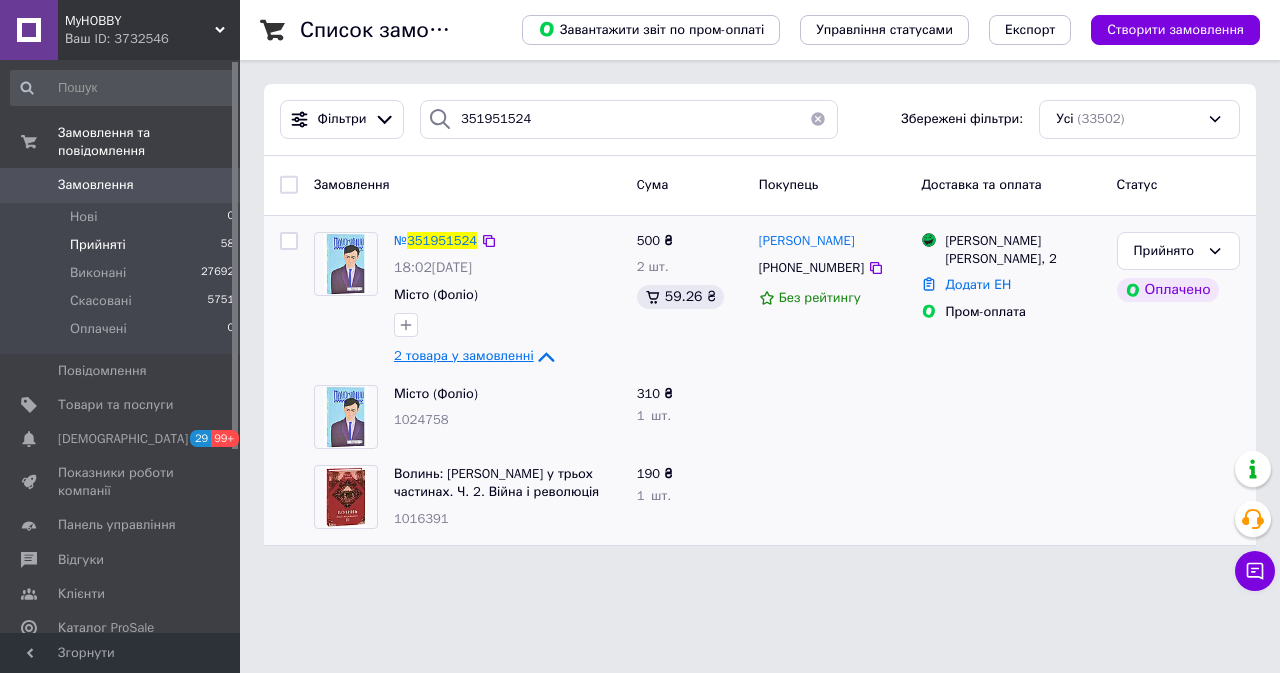 click 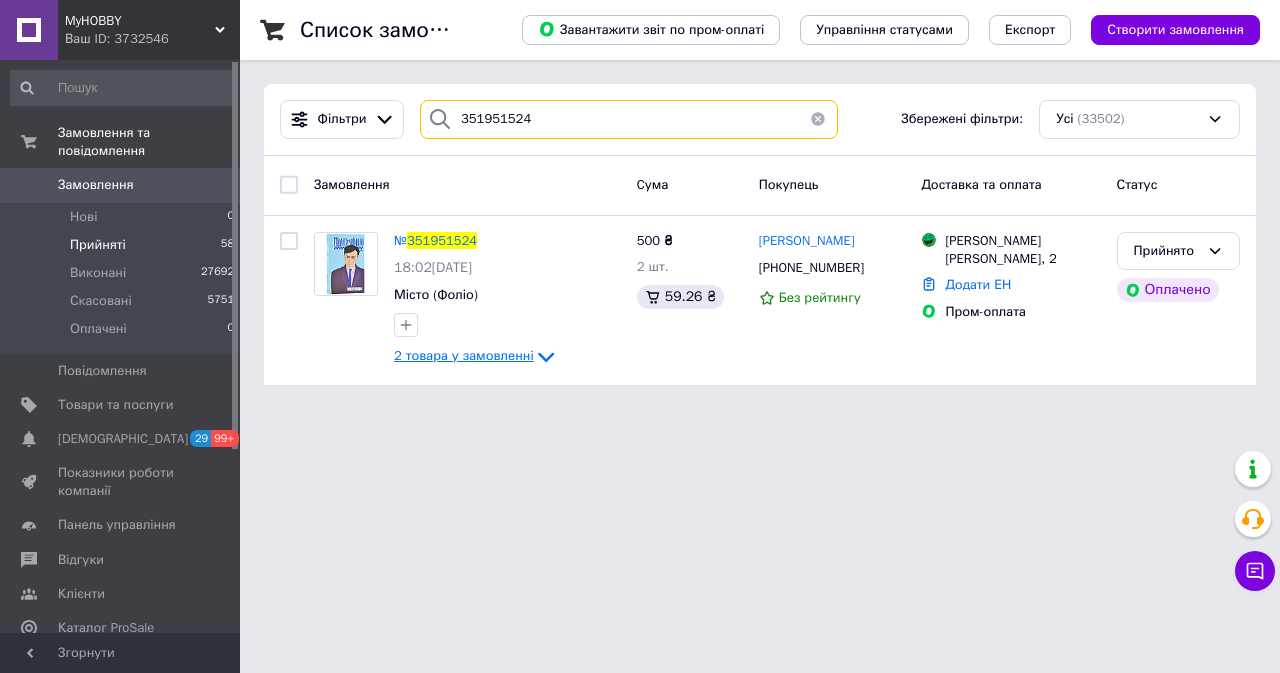 click on "351951524" at bounding box center (629, 119) 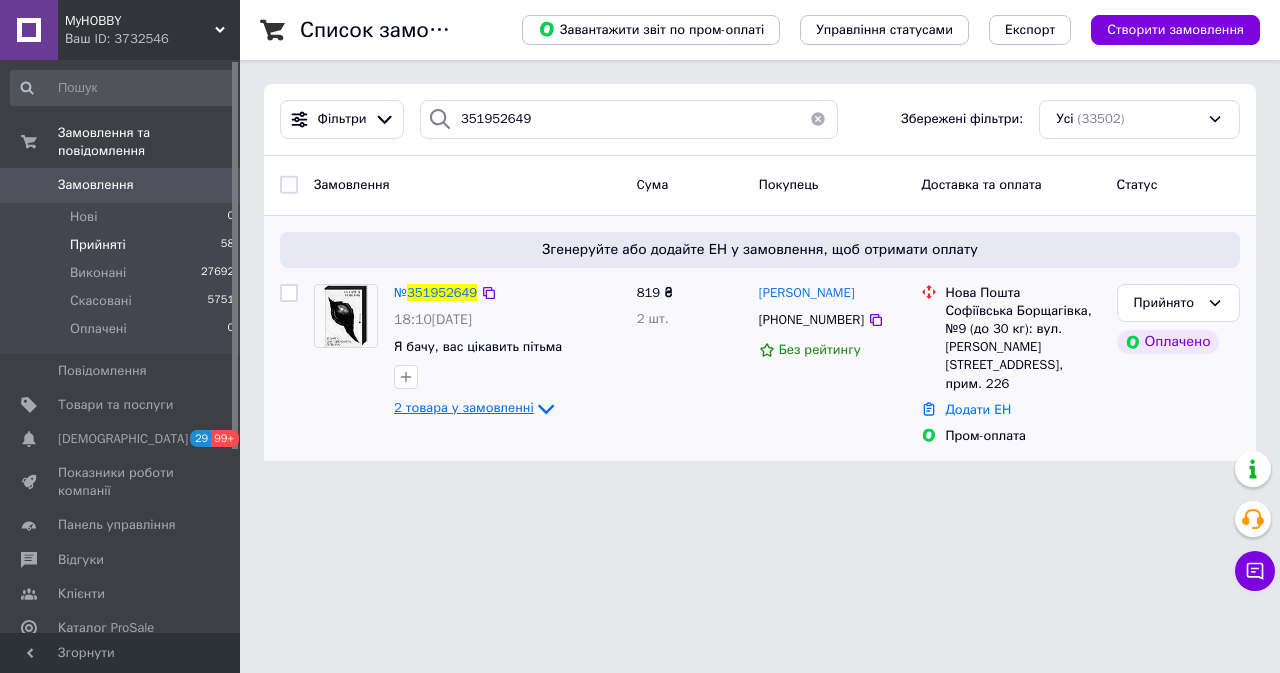 click 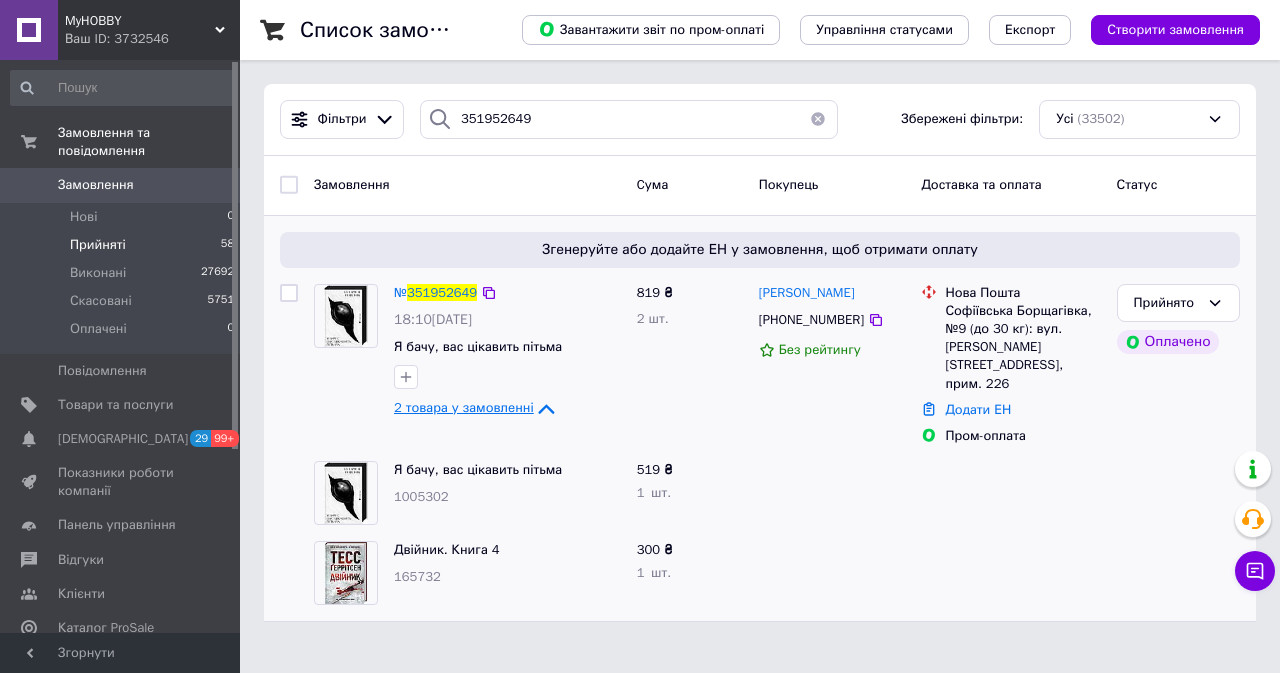 click 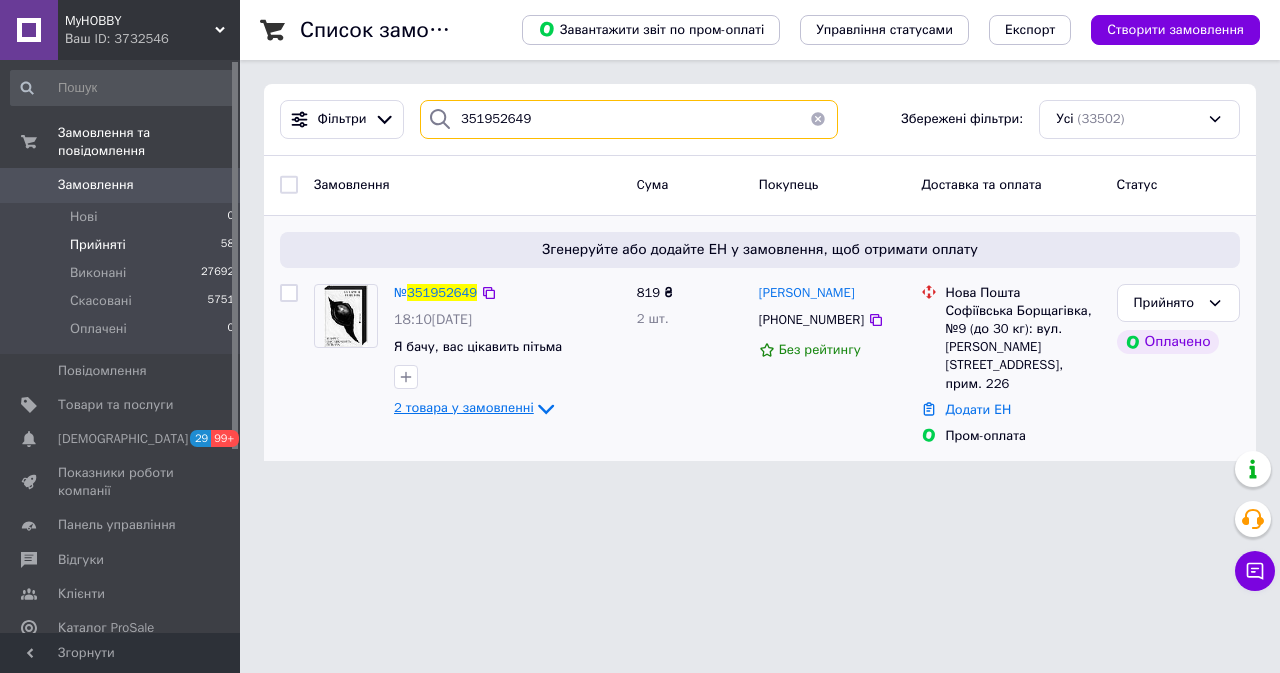 click on "351952649" at bounding box center (629, 119) 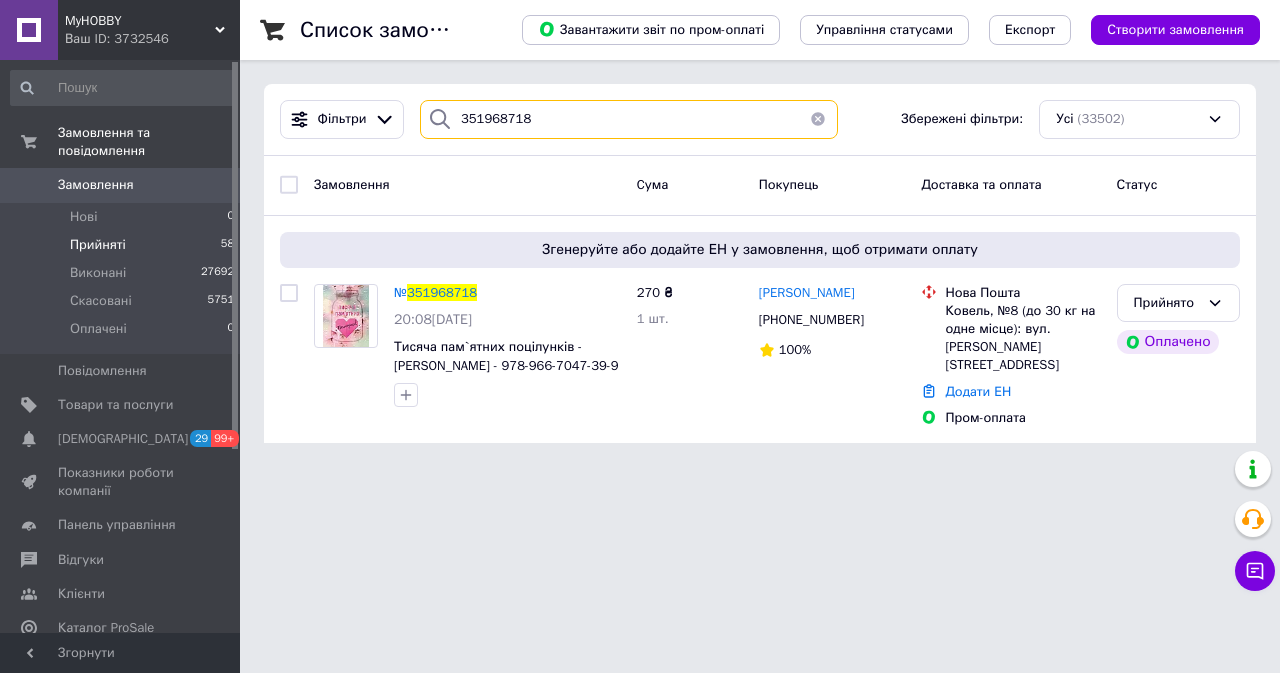 click on "351968718" at bounding box center [629, 119] 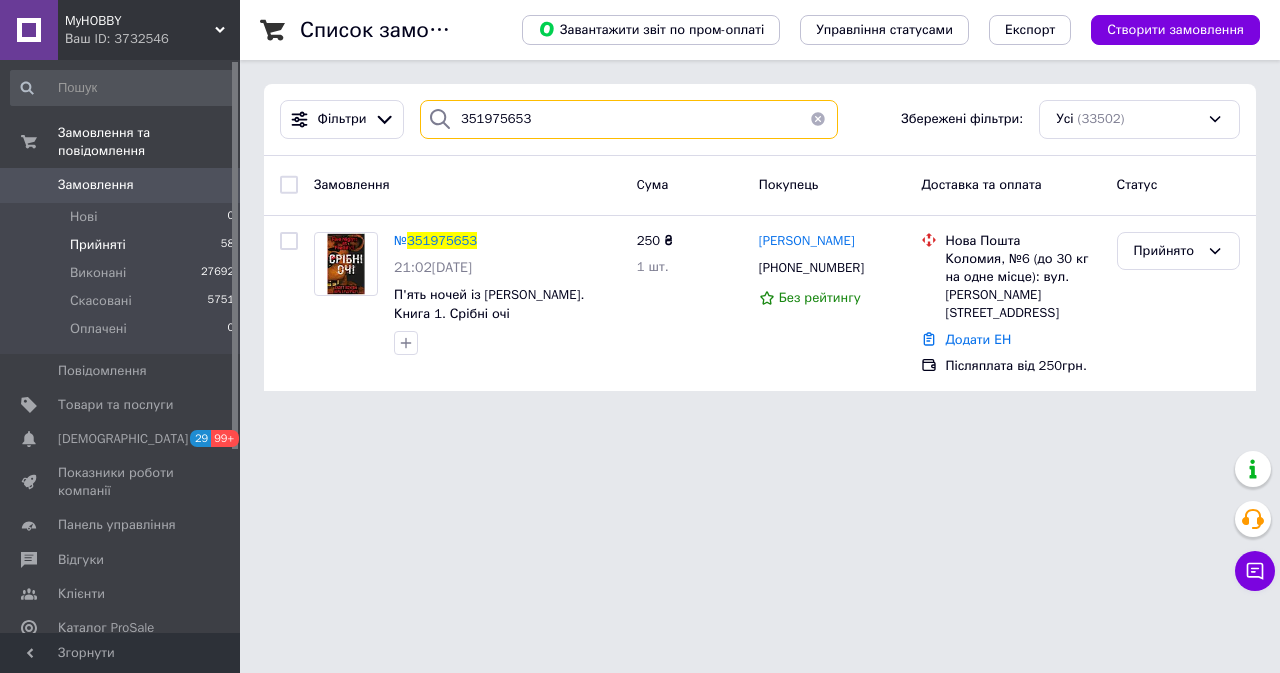 click on "351975653" at bounding box center [629, 119] 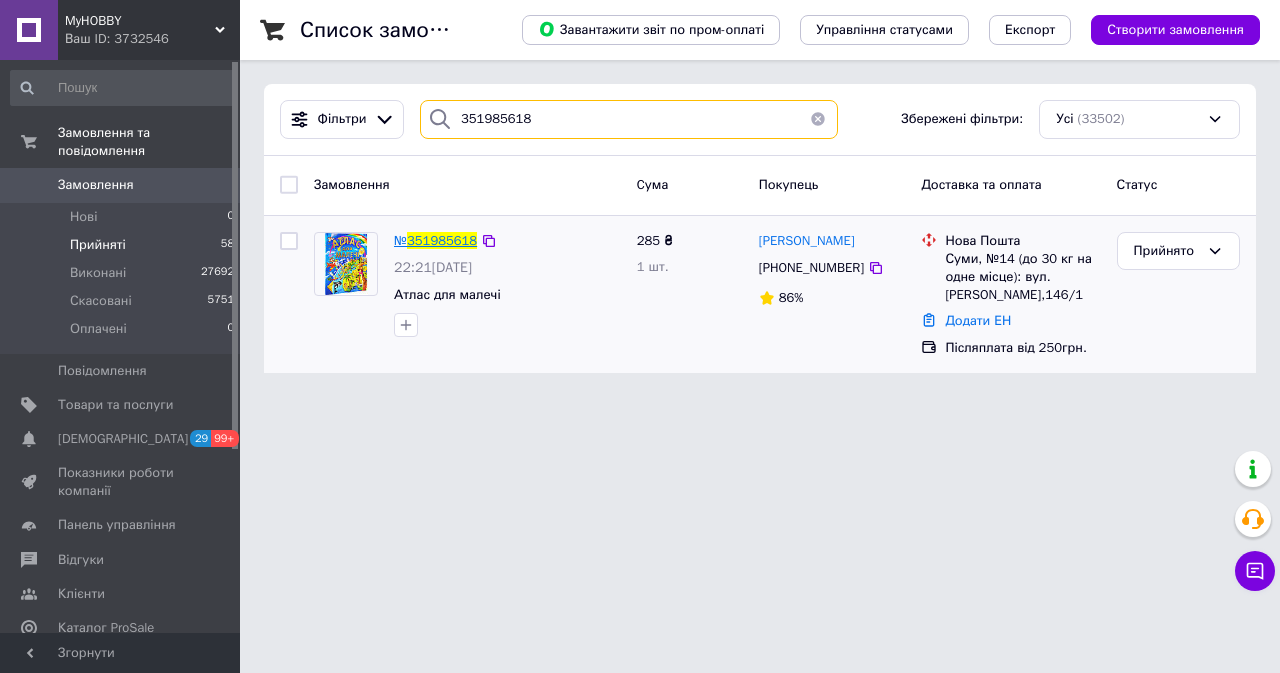 type on "351985618" 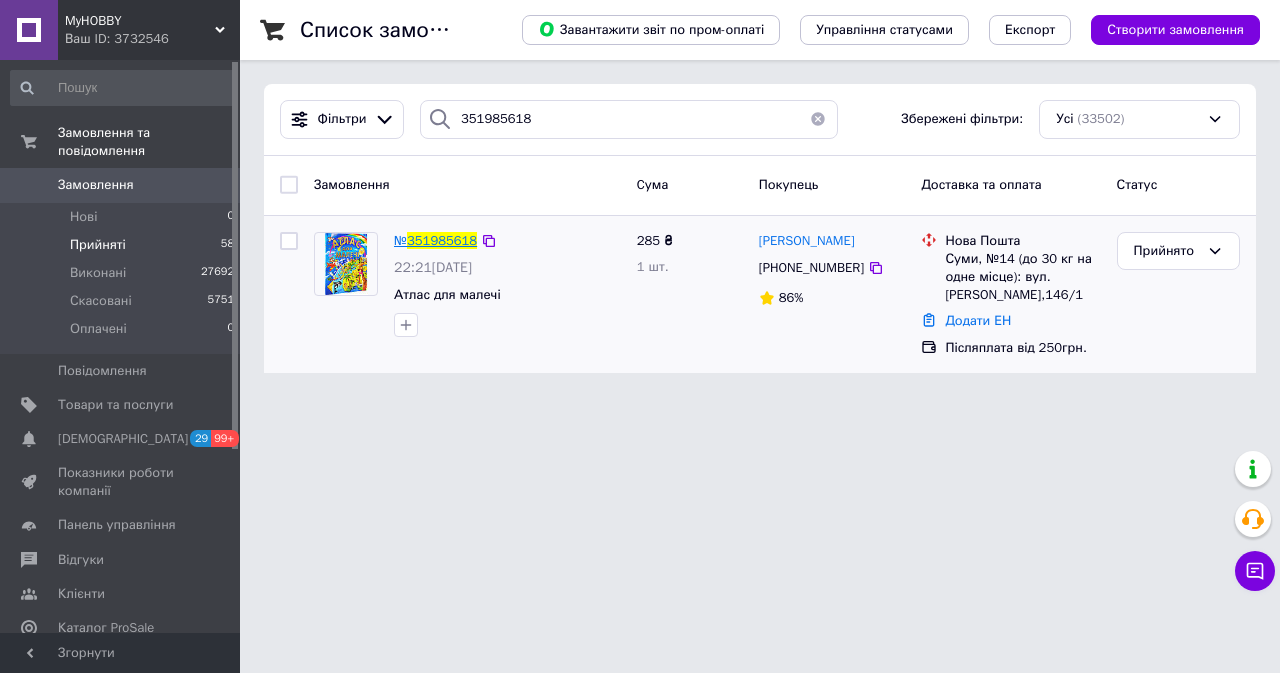 click on "351985618" at bounding box center (442, 240) 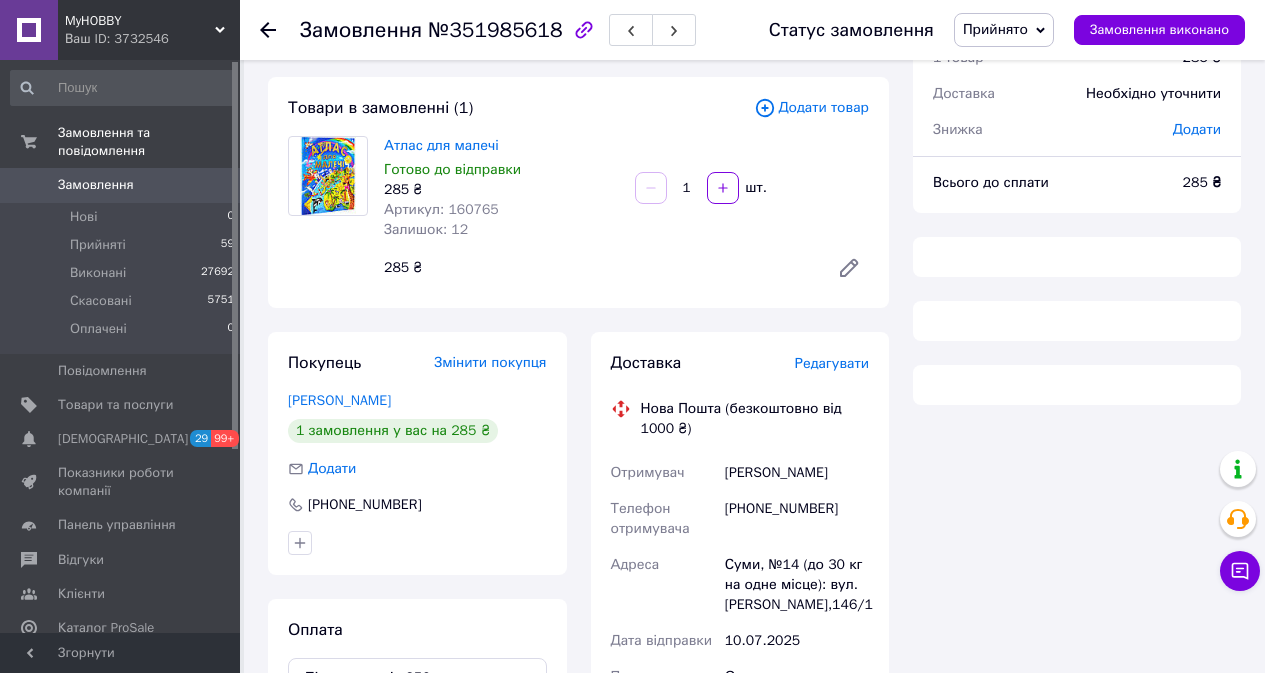 scroll, scrollTop: 100, scrollLeft: 0, axis: vertical 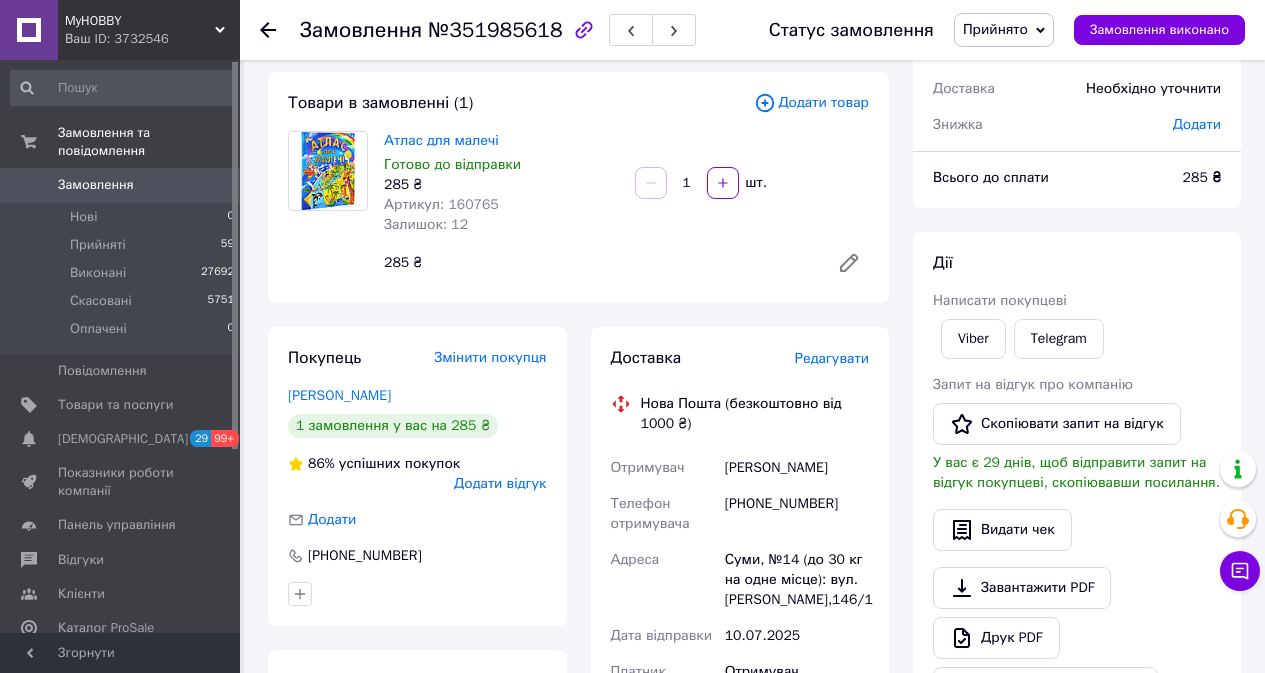 click on "Артикул: 160765" at bounding box center [441, 204] 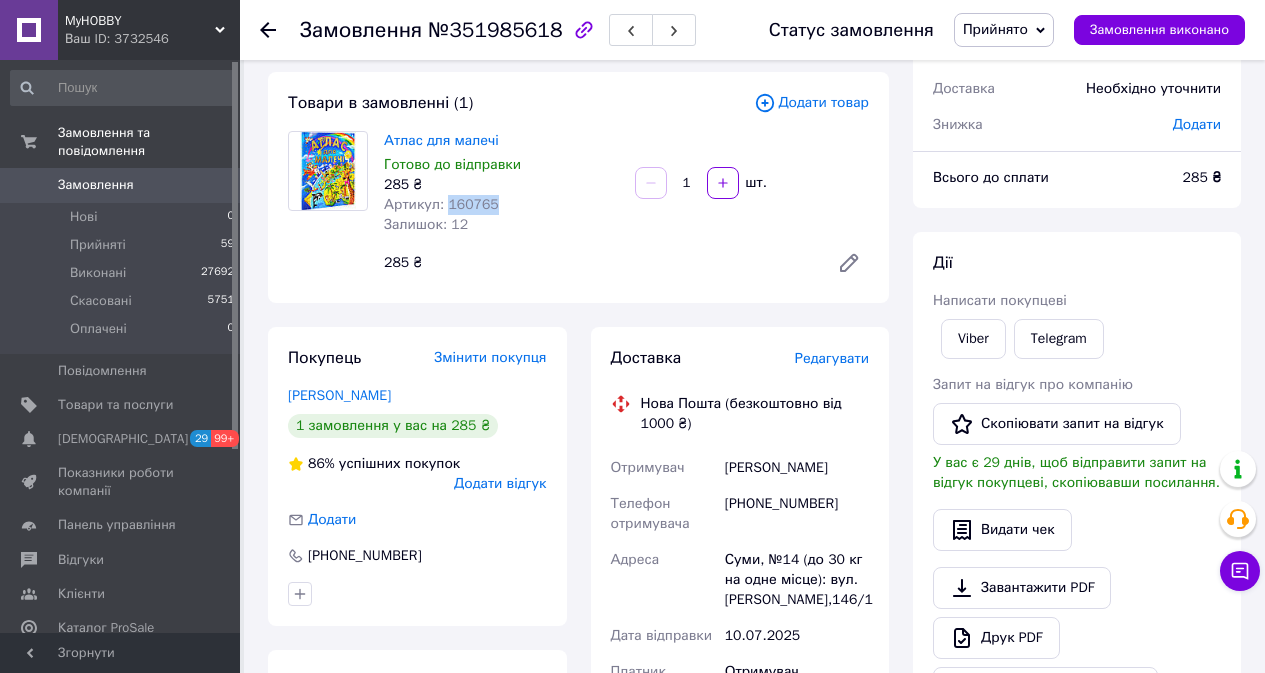 click on "Артикул: 160765" at bounding box center (441, 204) 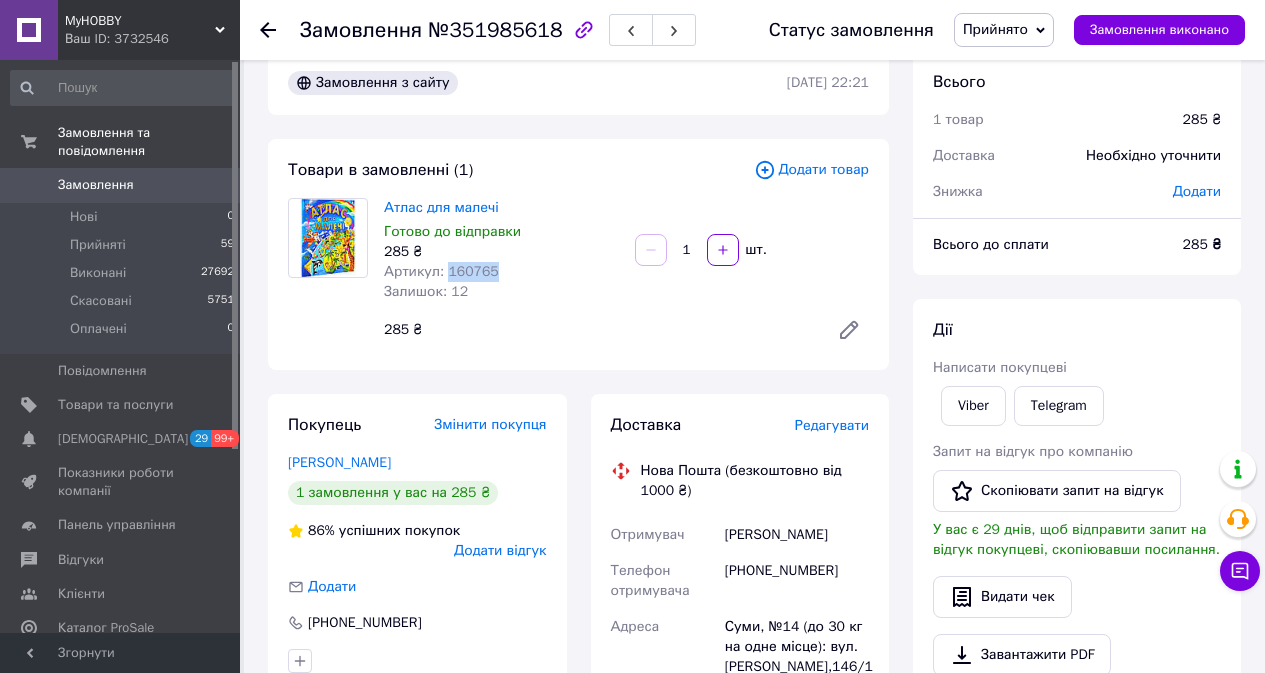 scroll, scrollTop: 0, scrollLeft: 0, axis: both 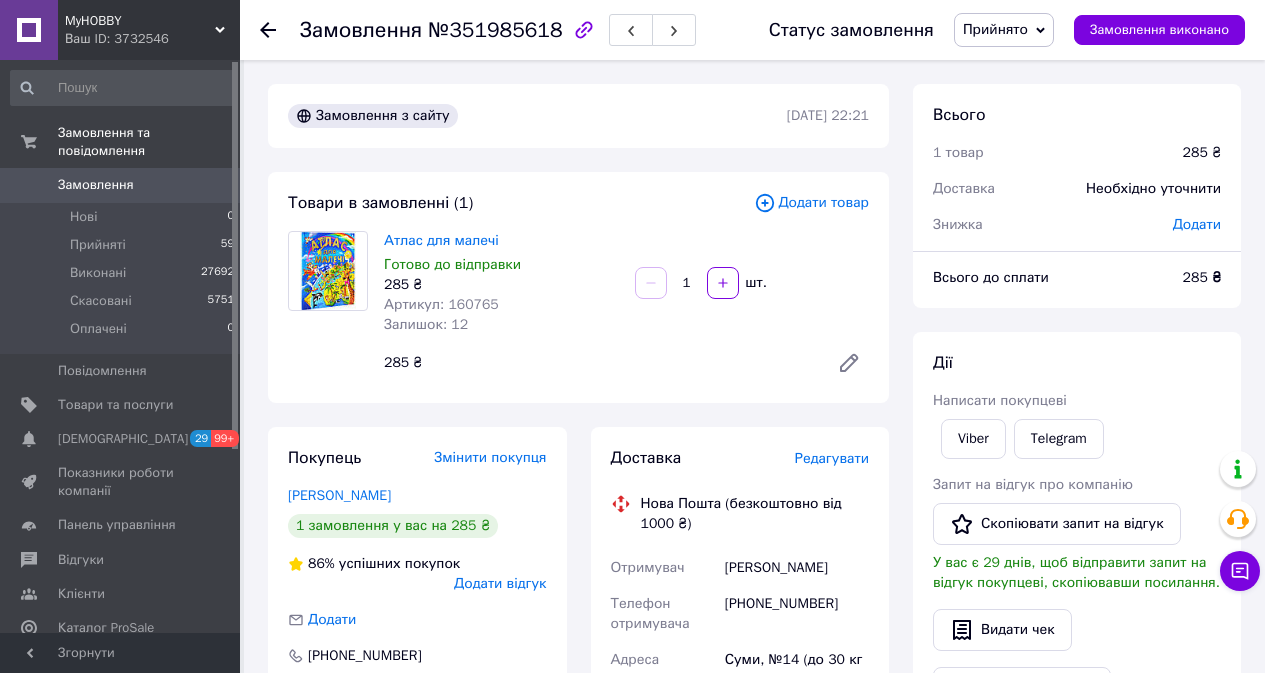 click 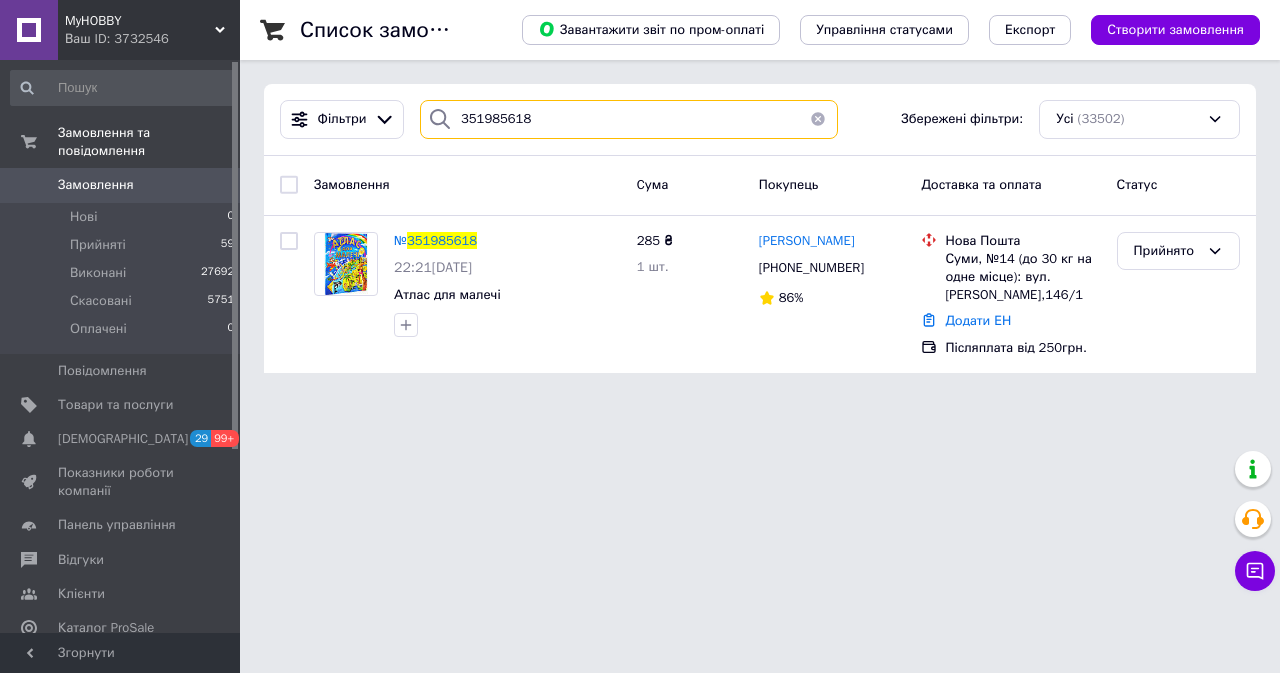 click on "351985618" at bounding box center [629, 119] 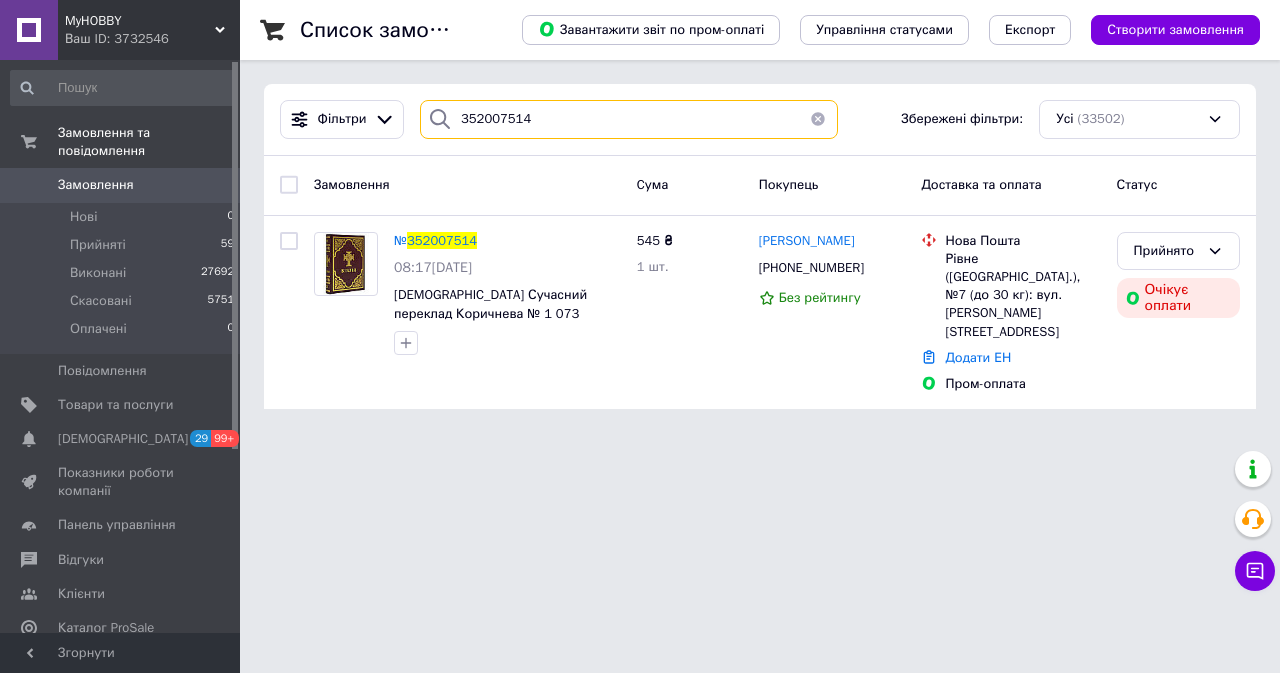 click on "352007514" at bounding box center [629, 119] 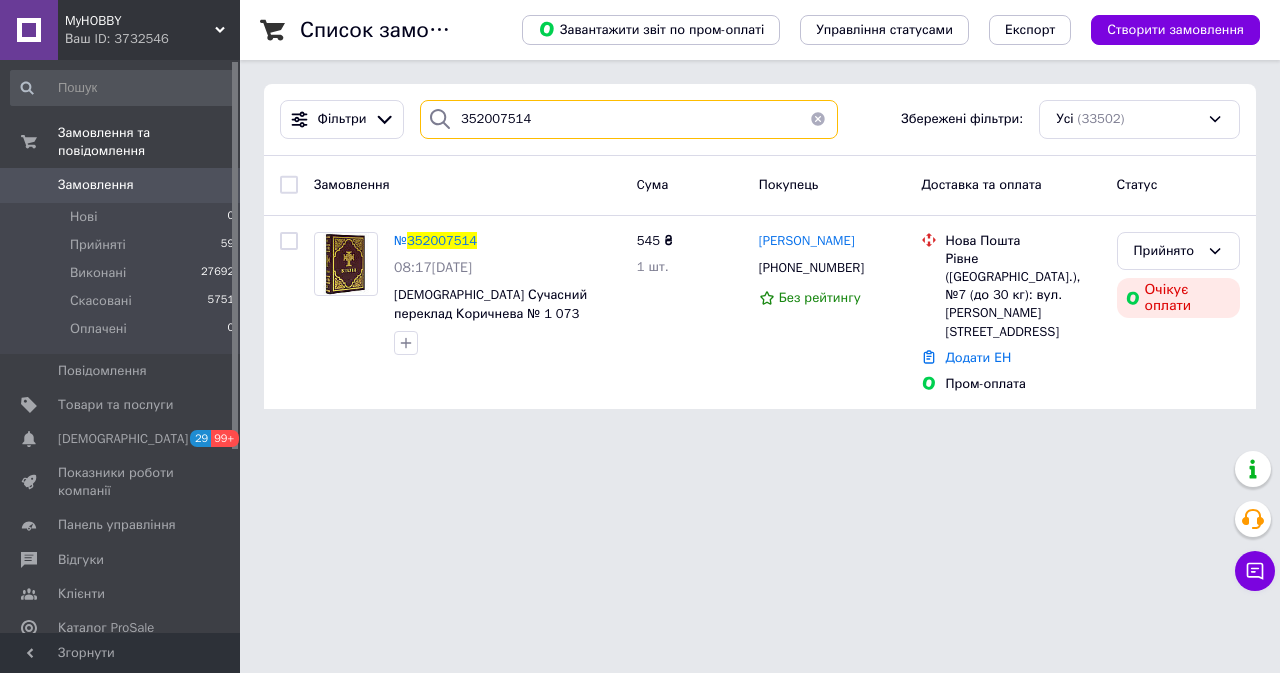 paste on "0686124181" 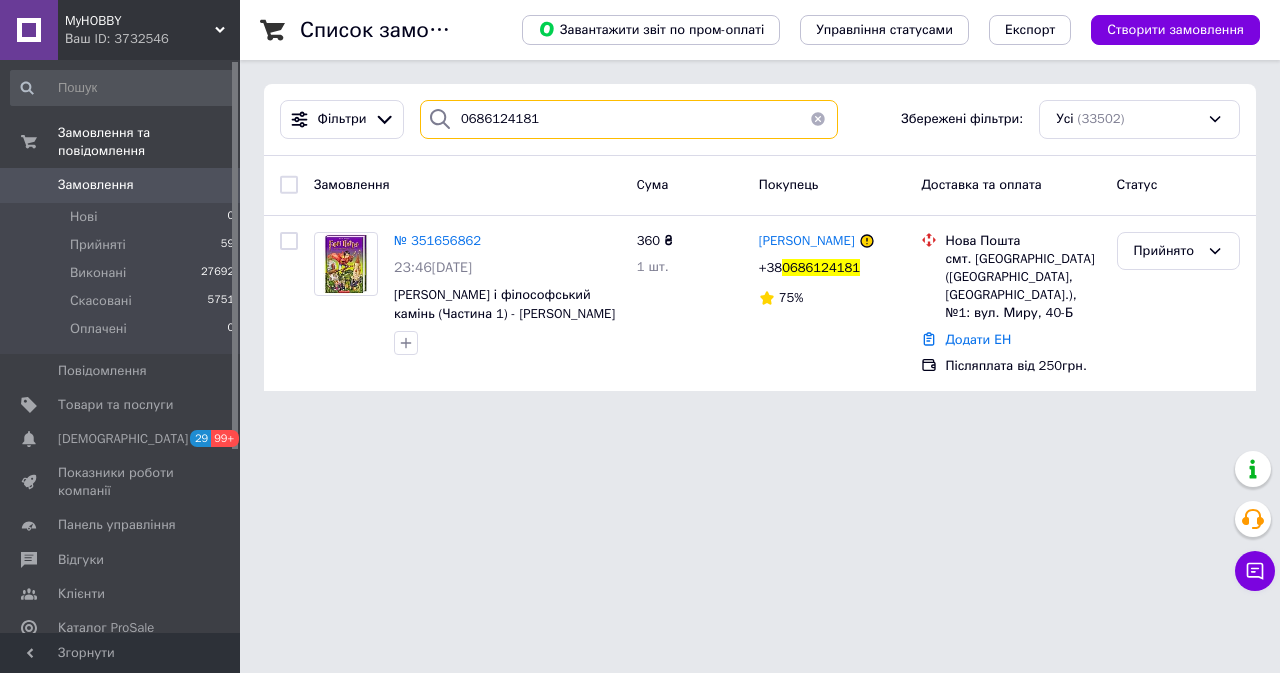 type on "0686124181" 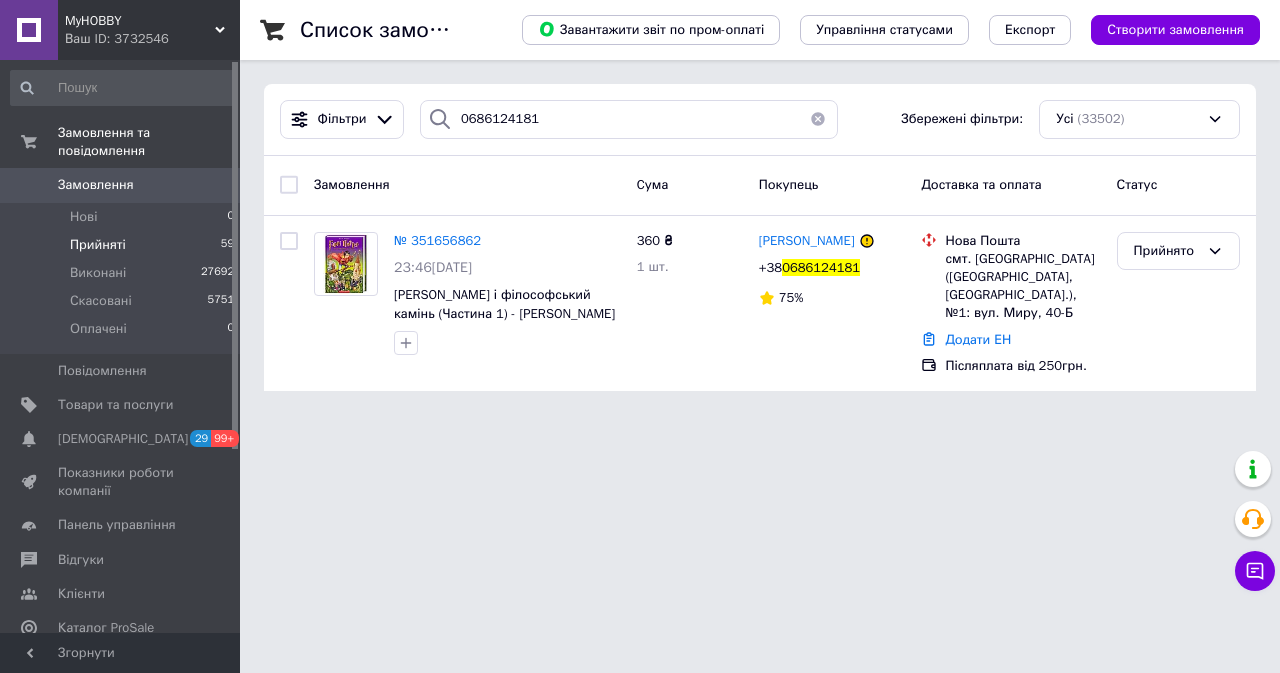 click on "Прийняті 59" at bounding box center (123, 245) 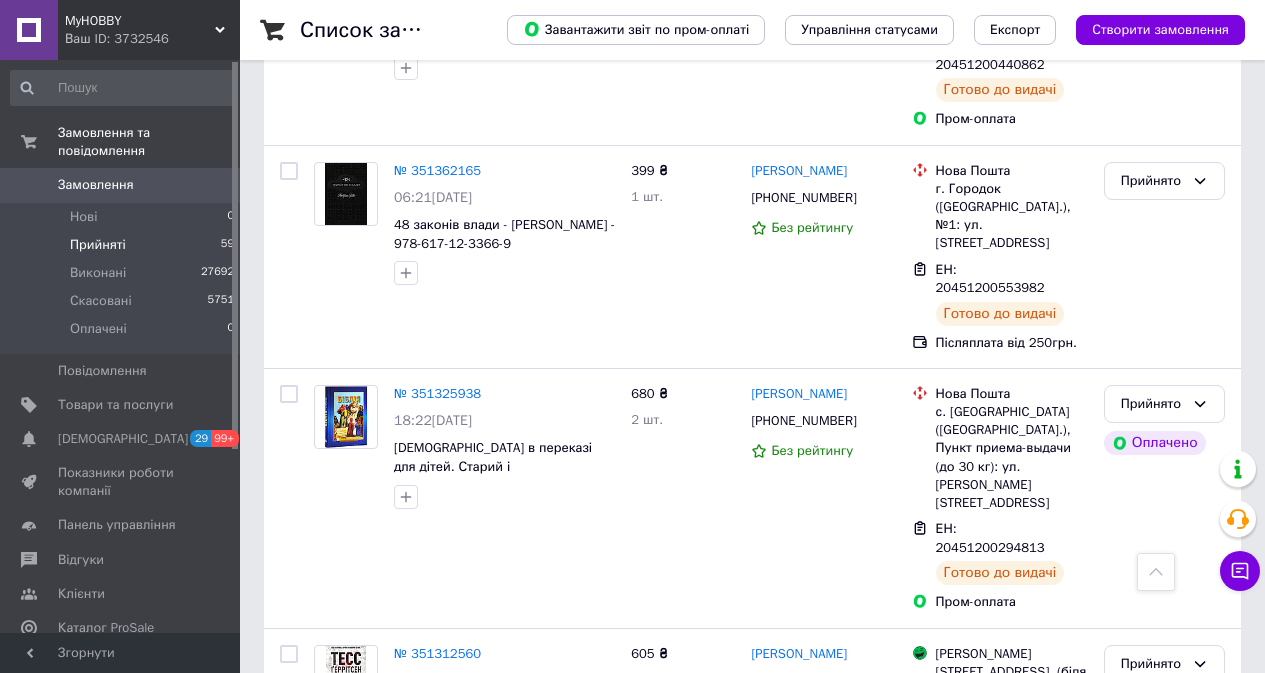 scroll, scrollTop: 10659, scrollLeft: 0, axis: vertical 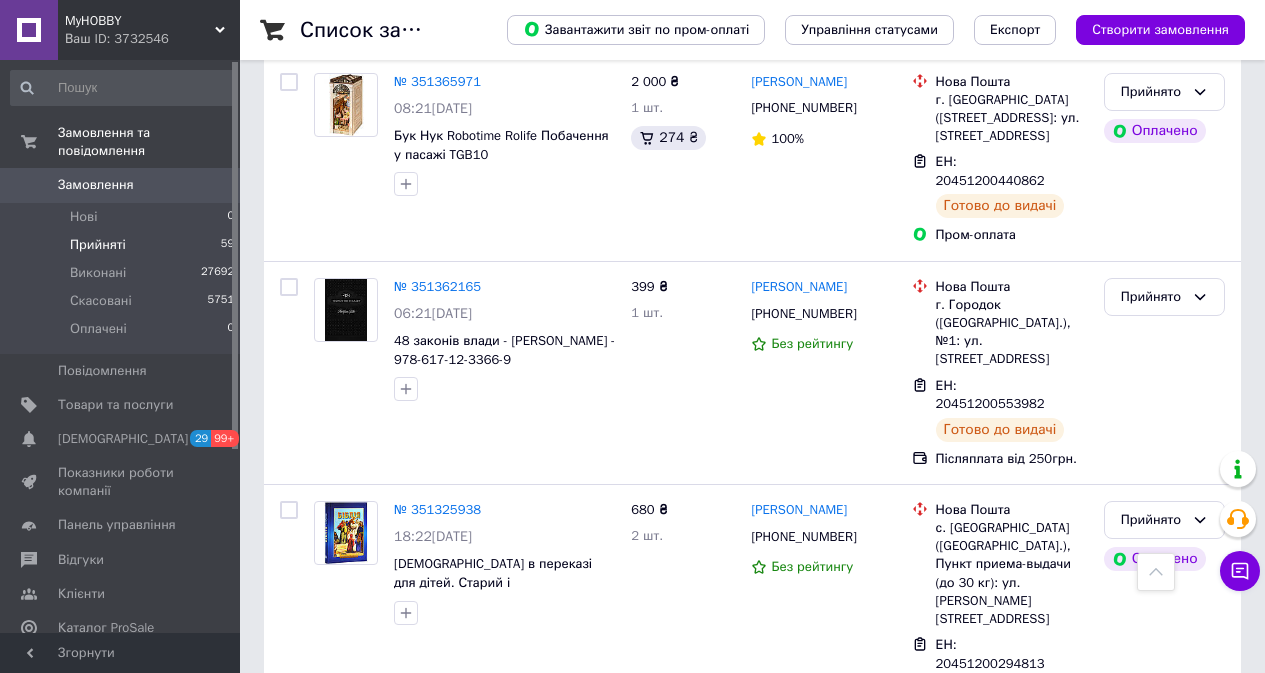 click on "Прийнято" at bounding box center (1164, 1380) 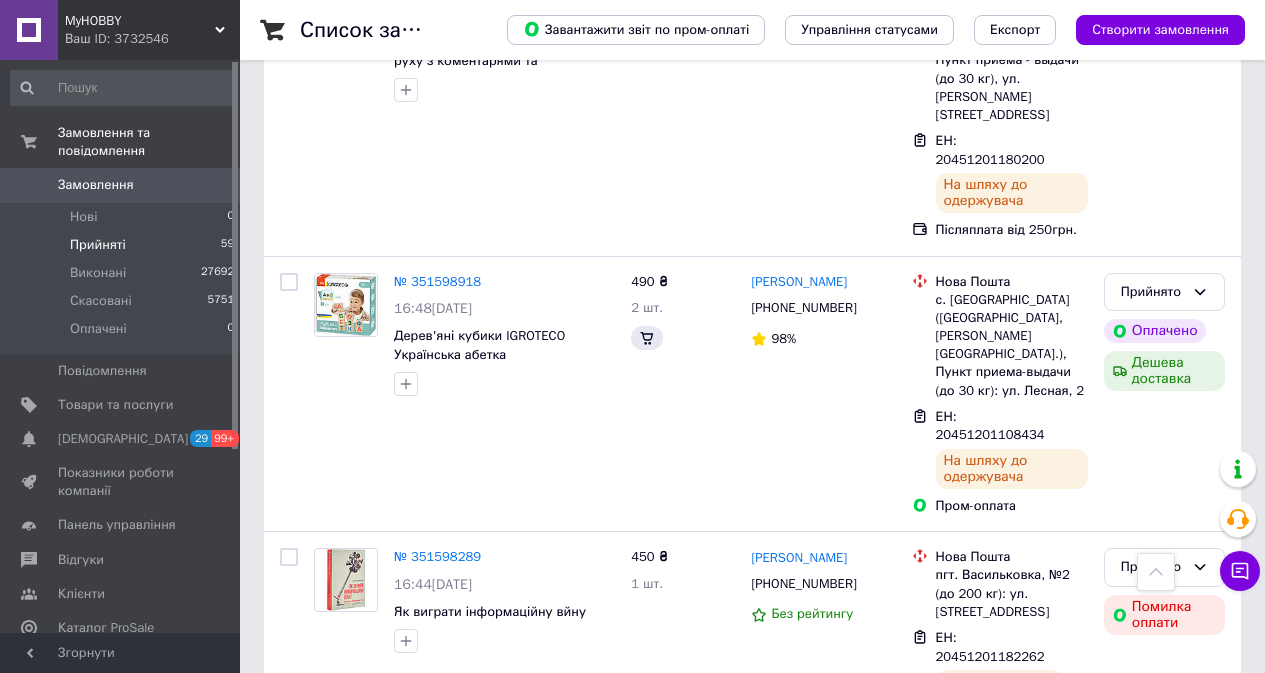 click 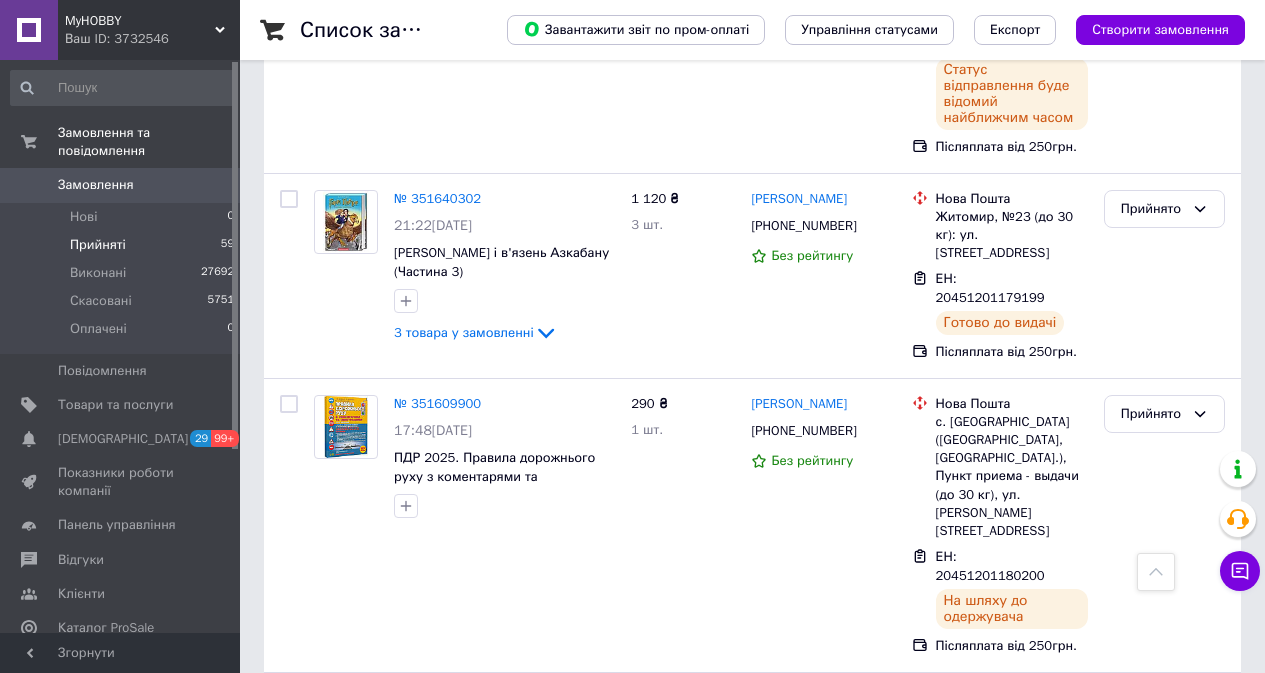 click on "Виконано" at bounding box center [1164, 1388] 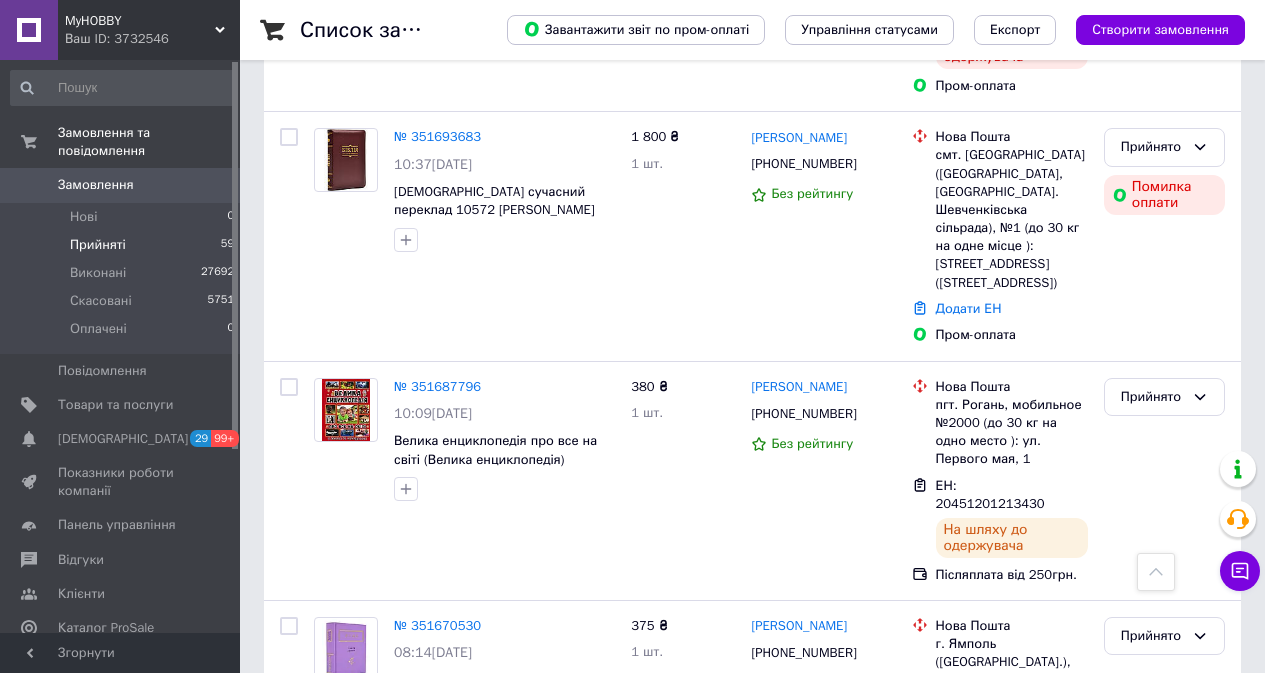 scroll, scrollTop: 6359, scrollLeft: 0, axis: vertical 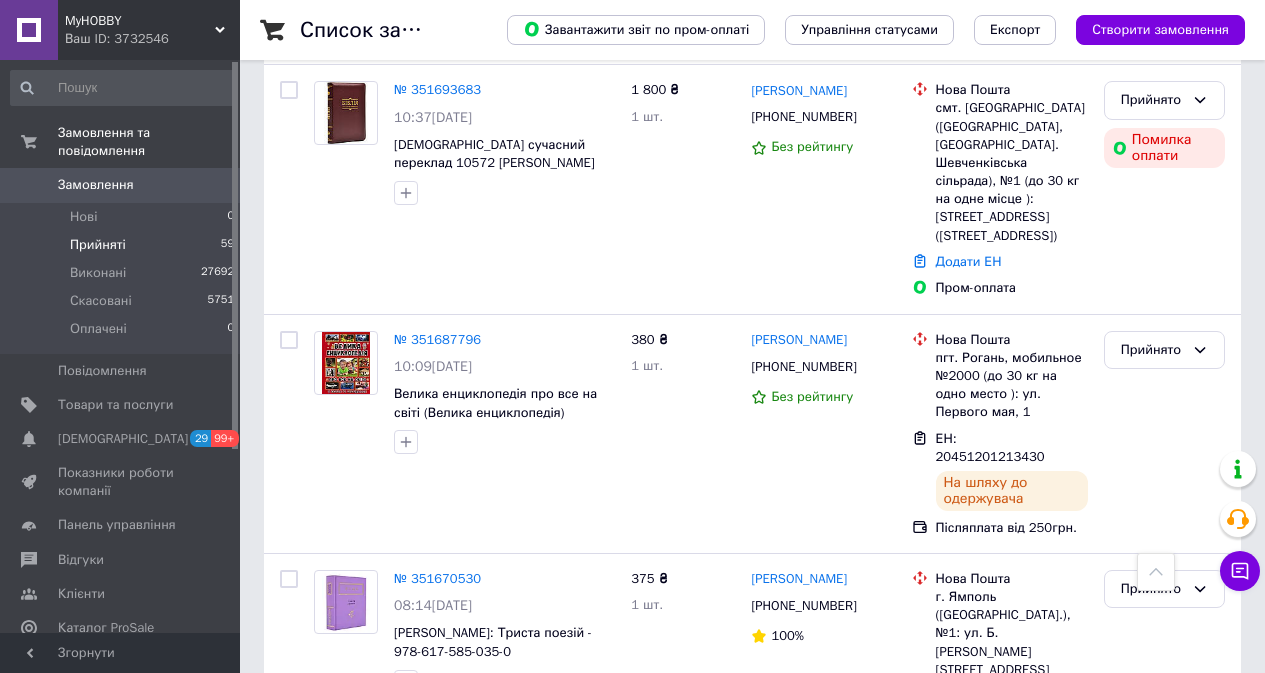 click 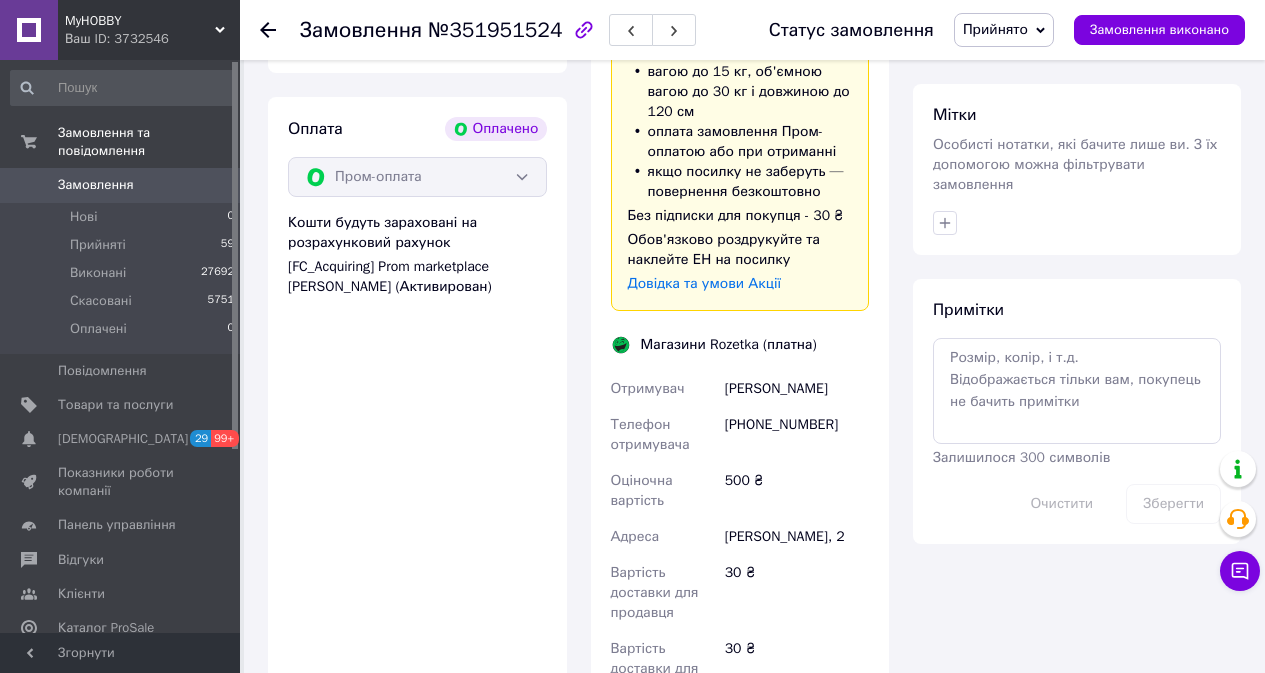 scroll, scrollTop: 1200, scrollLeft: 0, axis: vertical 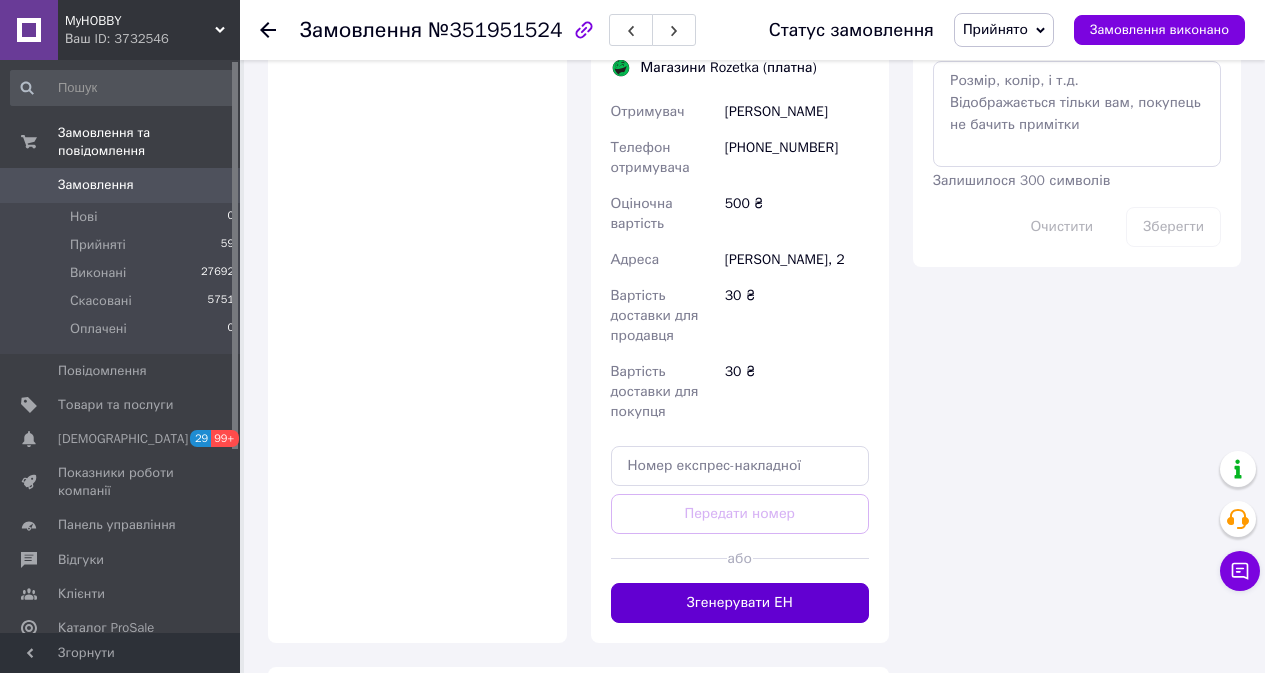 click on "Згенерувати ЕН" at bounding box center (740, 603) 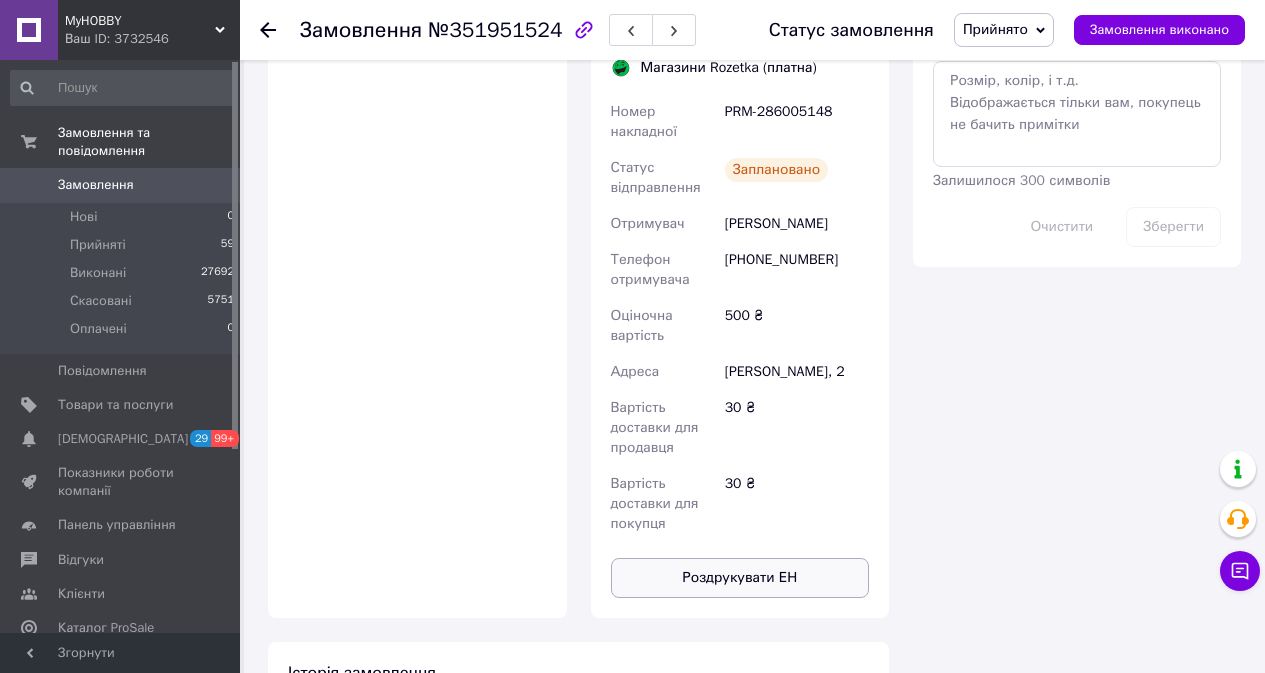 click on "Роздрукувати ЕН" at bounding box center (740, 578) 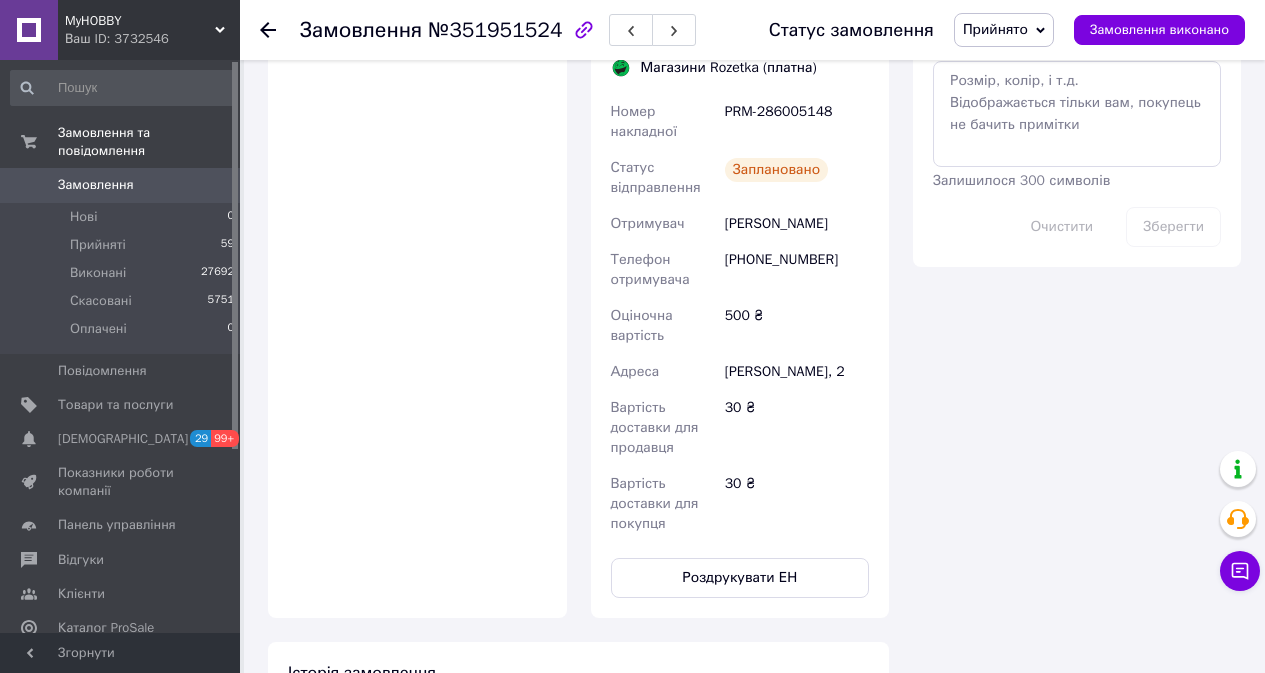 click on "PRM-286005148" at bounding box center [797, 122] 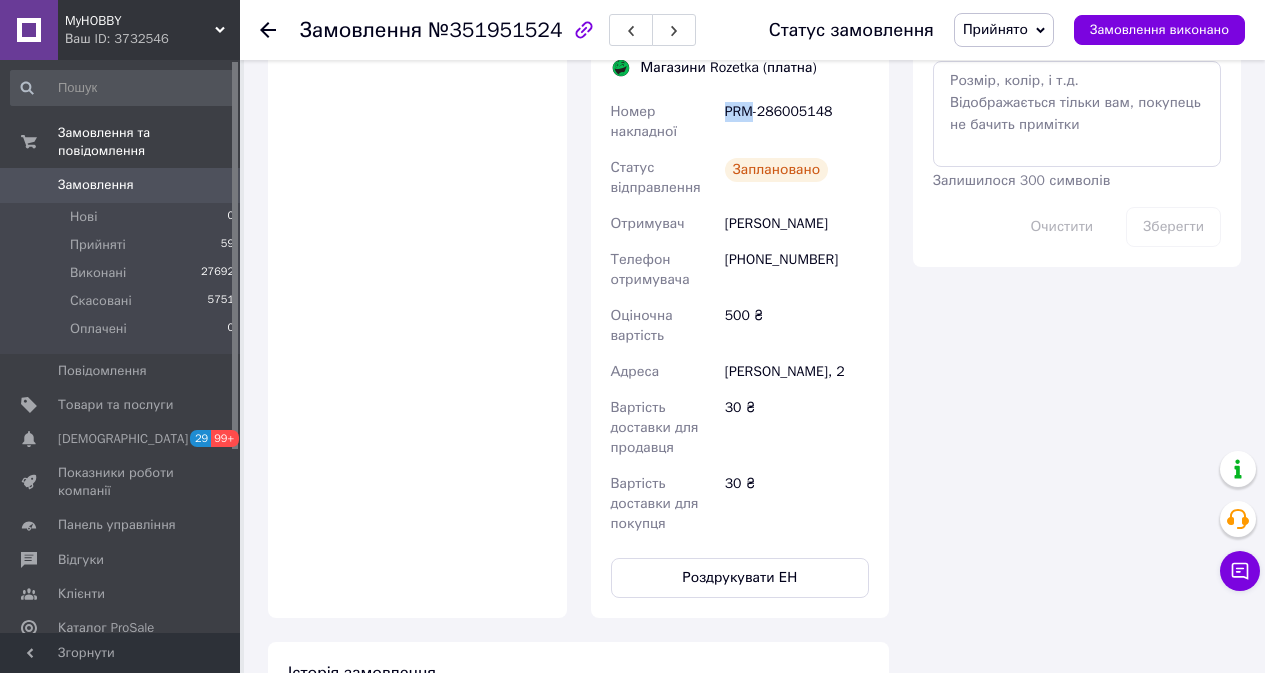 click on "PRM-286005148" at bounding box center (797, 122) 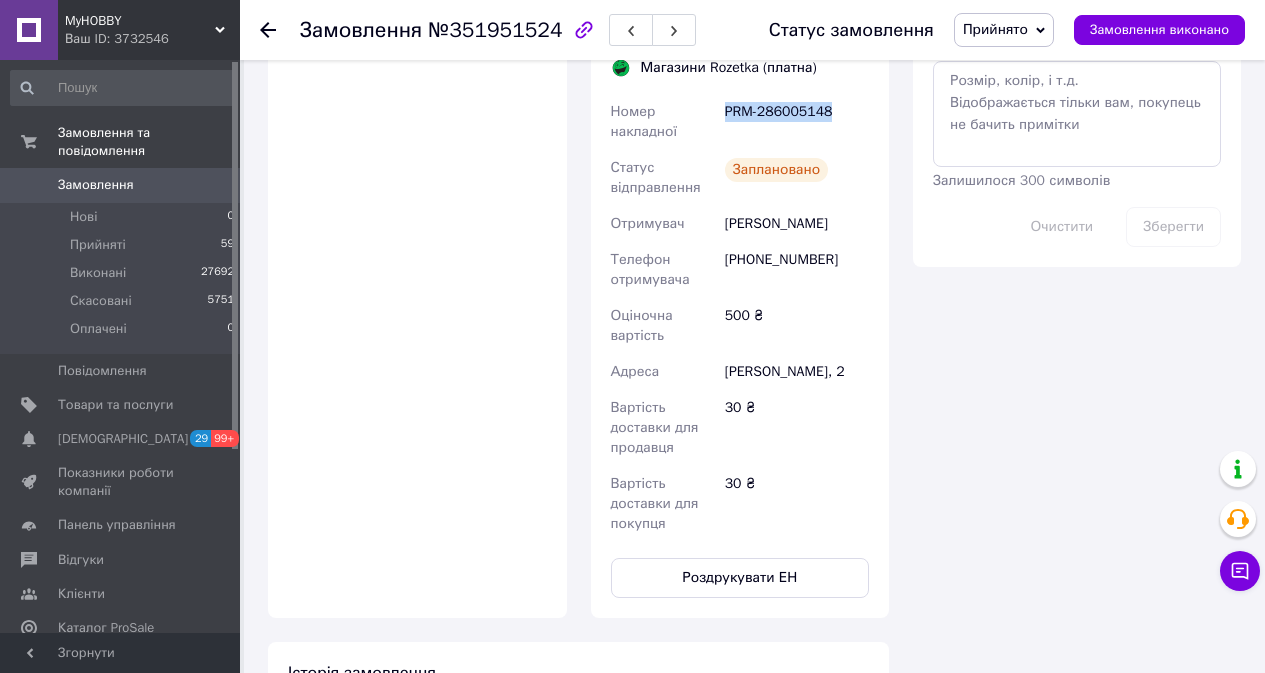 click on "PRM-286005148" at bounding box center [797, 122] 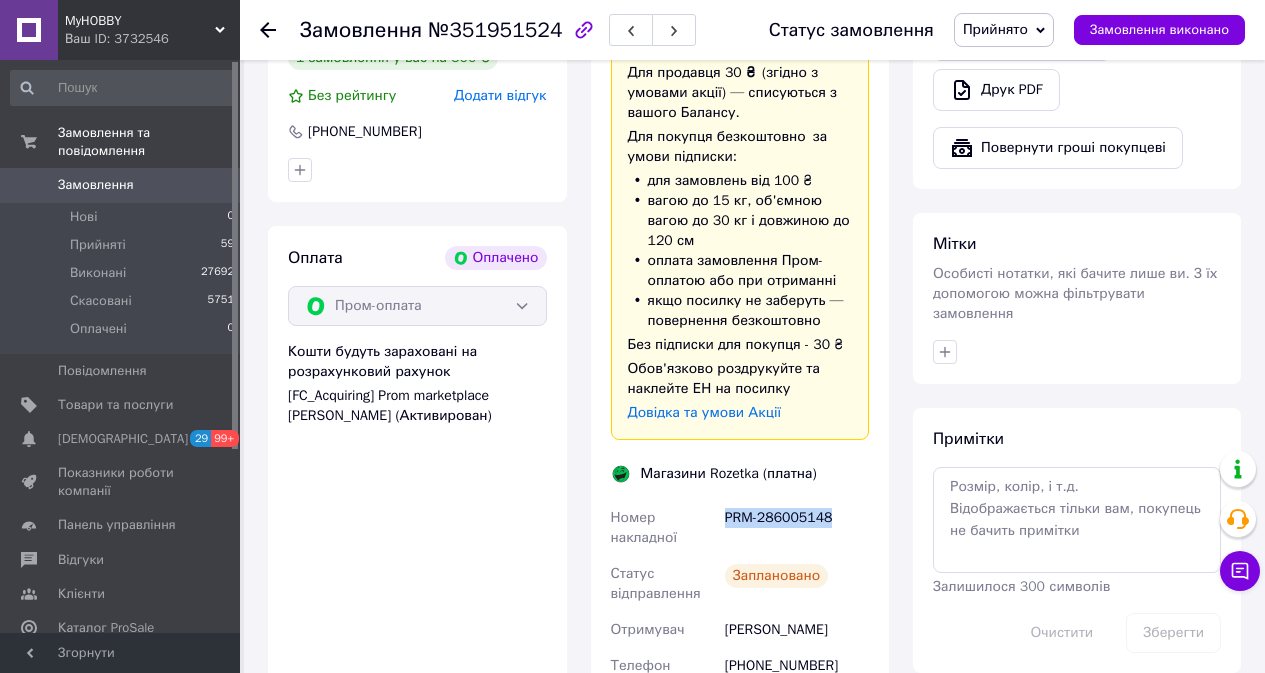 scroll, scrollTop: 600, scrollLeft: 0, axis: vertical 